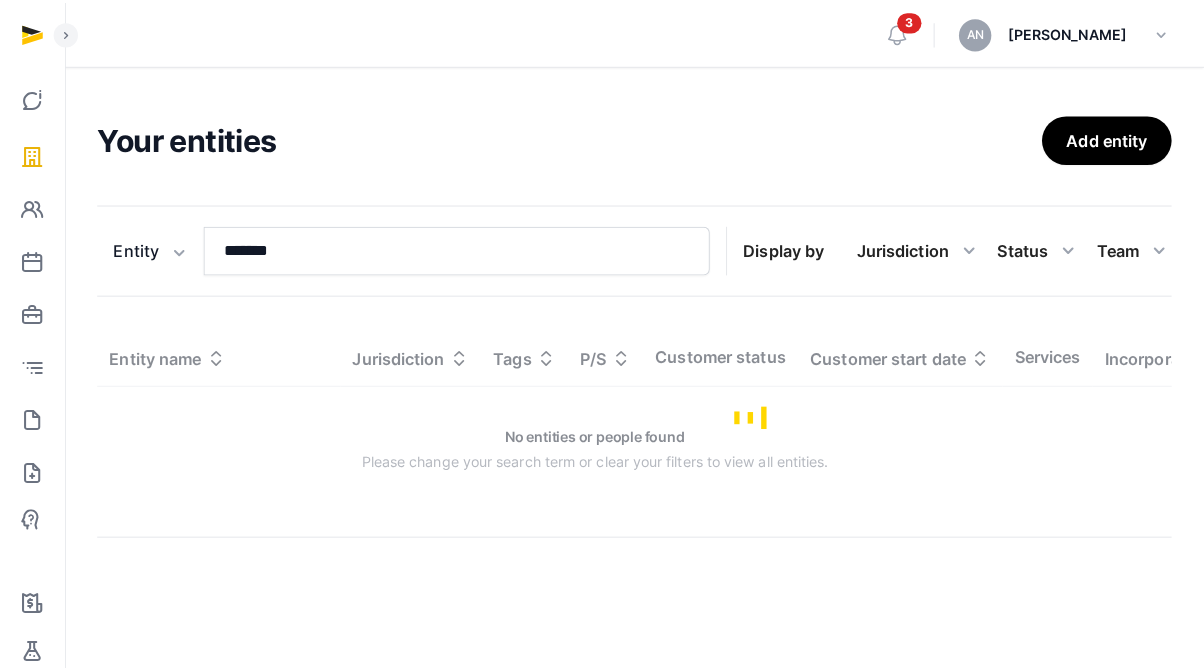 scroll, scrollTop: 0, scrollLeft: 0, axis: both 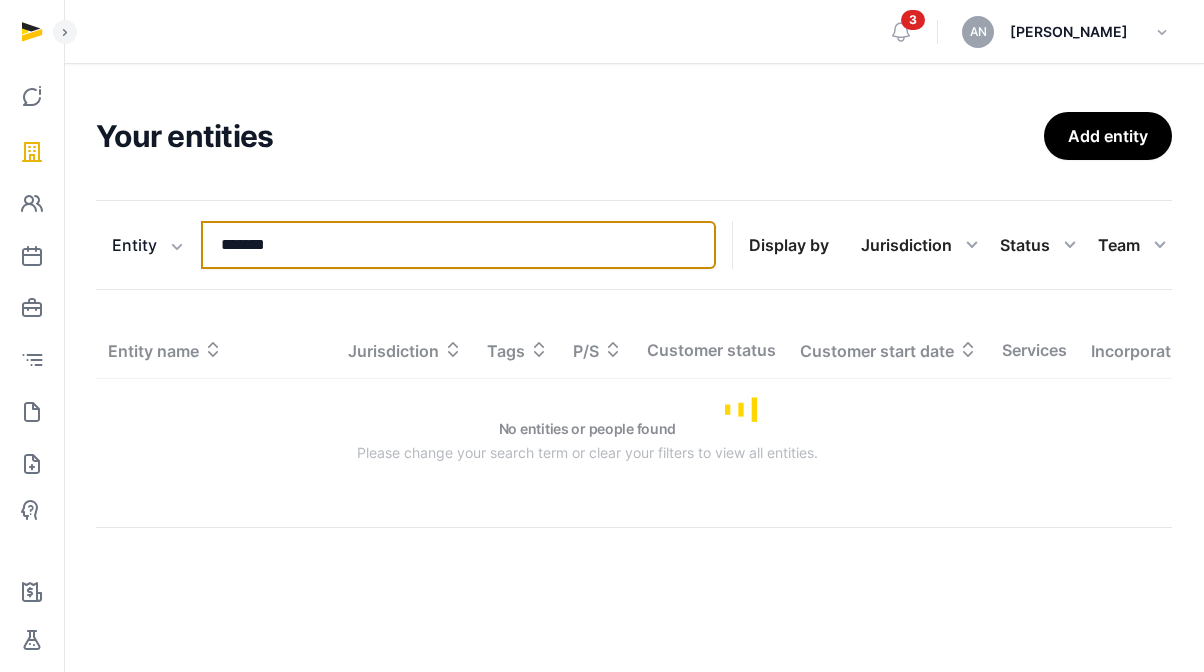 click on "*******" at bounding box center (458, 245) 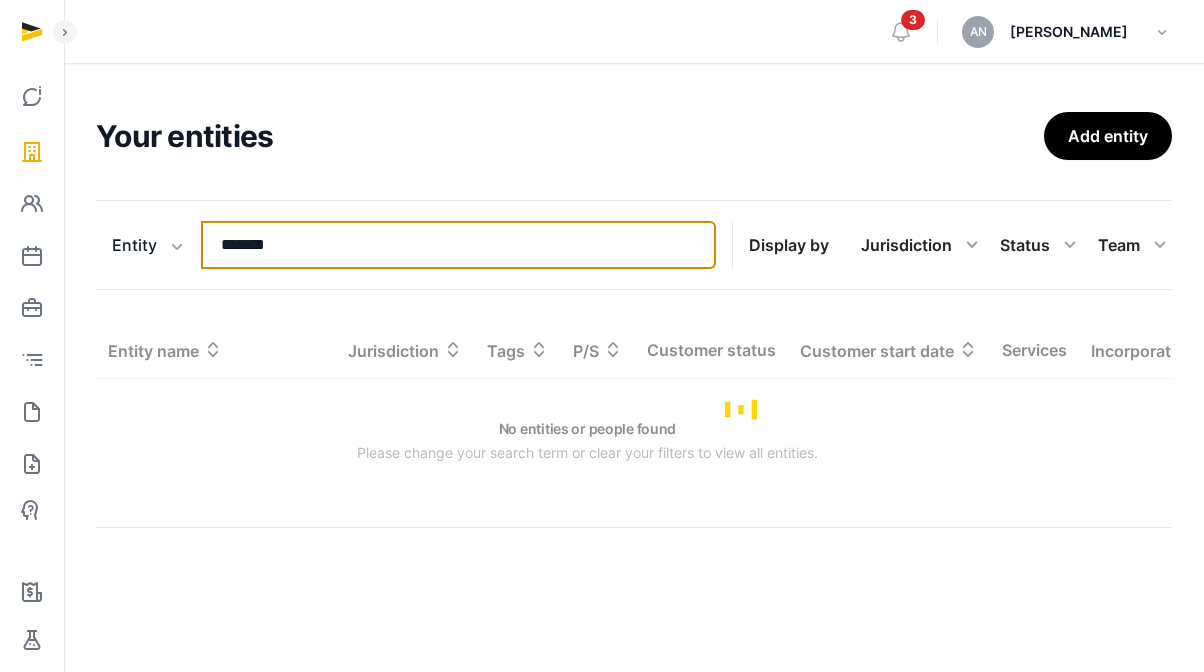 click on "*******" at bounding box center [458, 245] 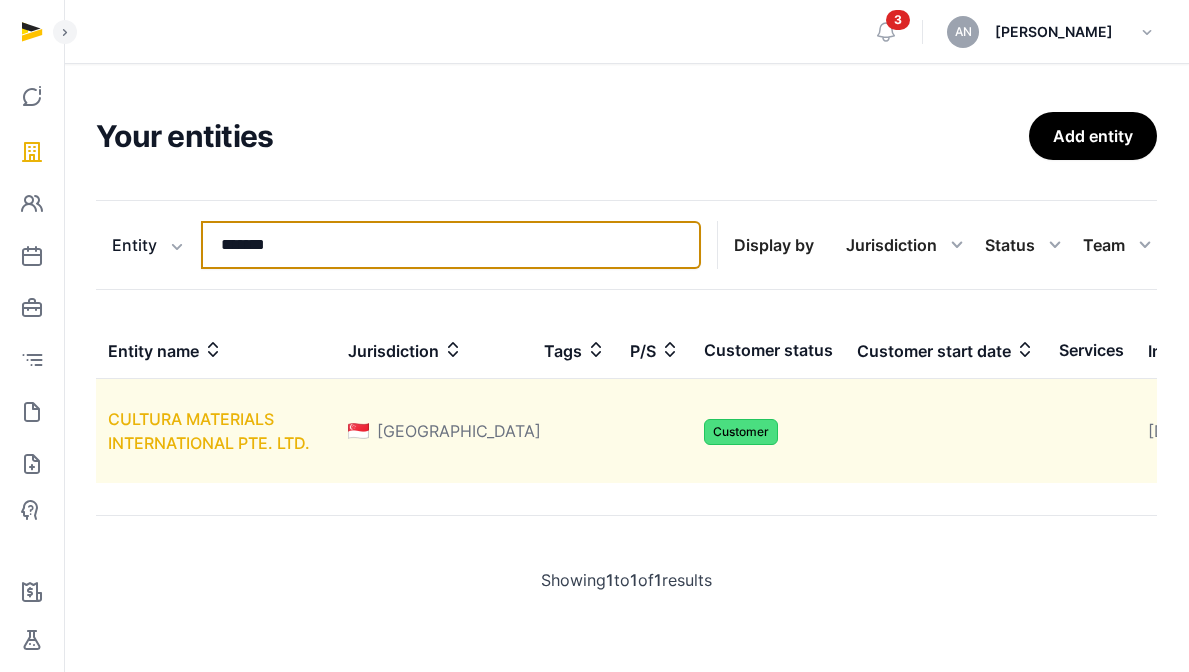 type on "*******" 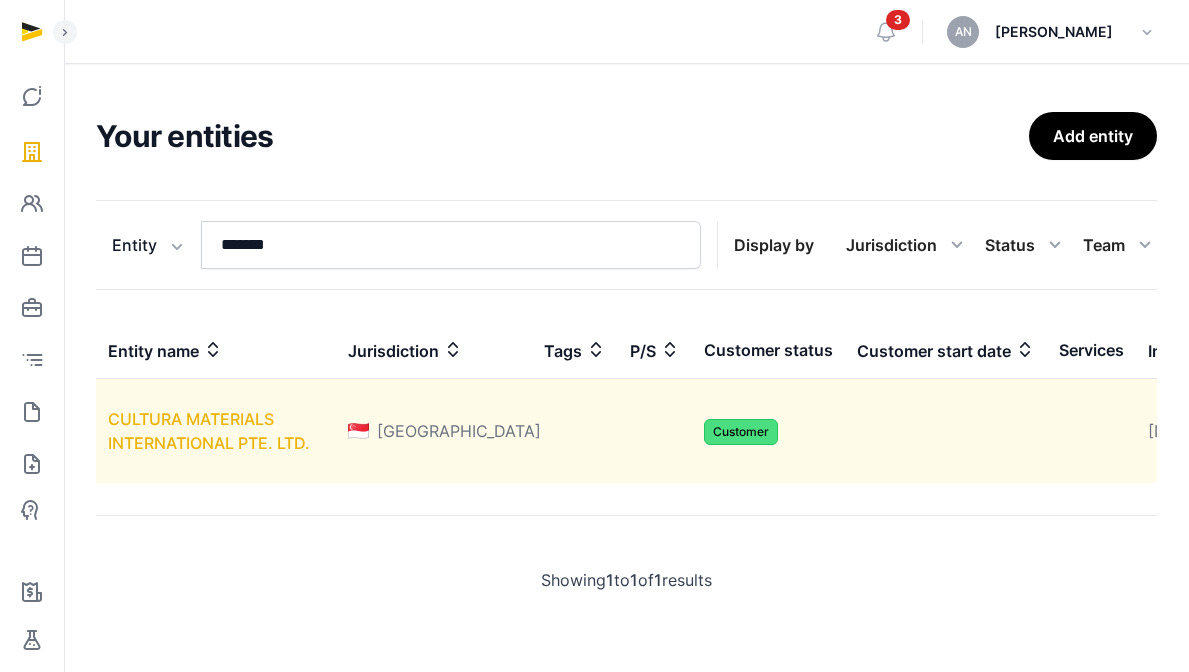 click on "CULTURA MATERIALS INTERNATIONAL PTE. LTD." at bounding box center [209, 431] 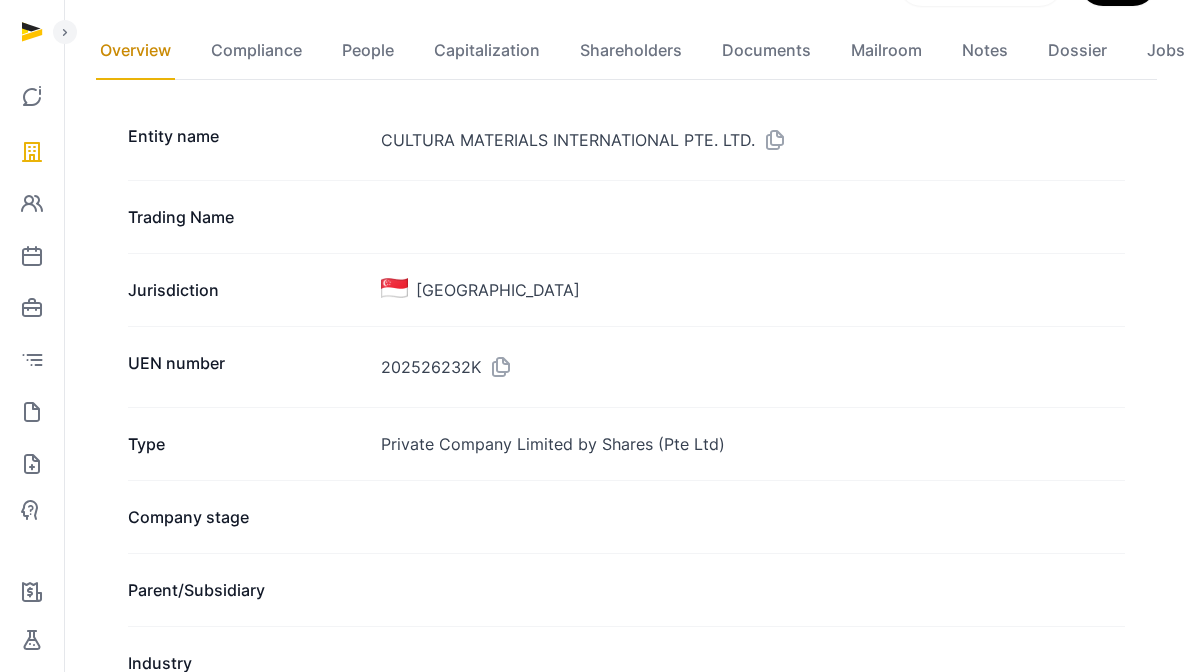 scroll, scrollTop: 0, scrollLeft: 0, axis: both 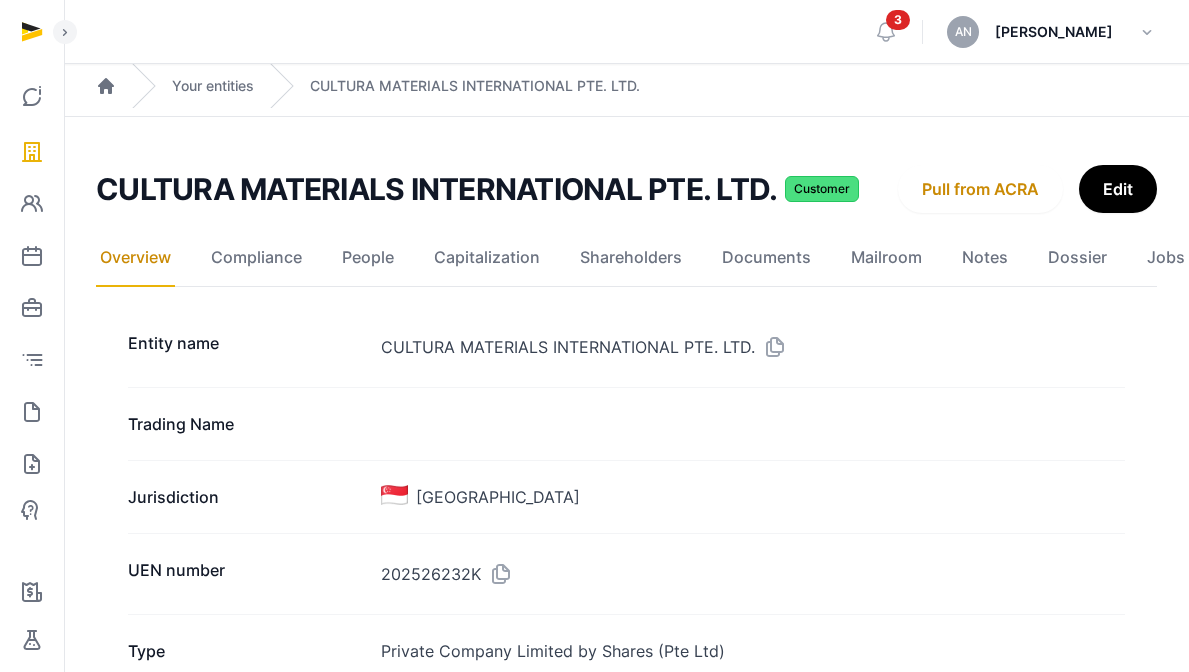 click on "Overview  Compliance  People  Capitalization  Shareholders  Documents  Mailroom  Notes  Dossier  Jobs" at bounding box center [626, 258] 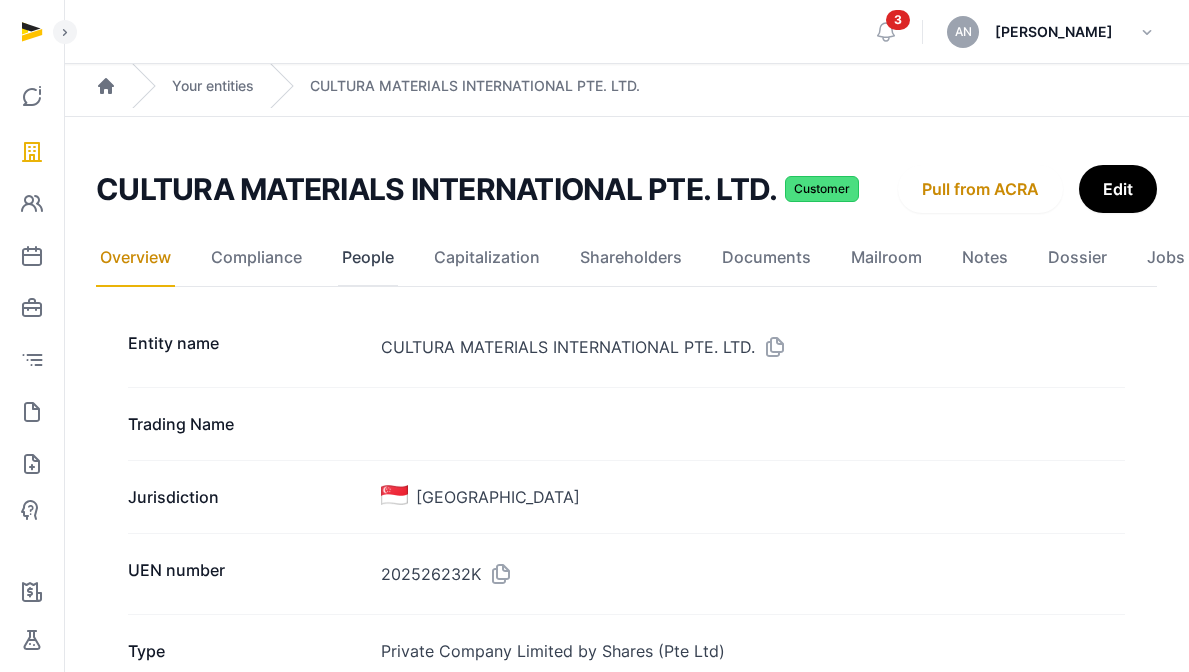 click on "People" 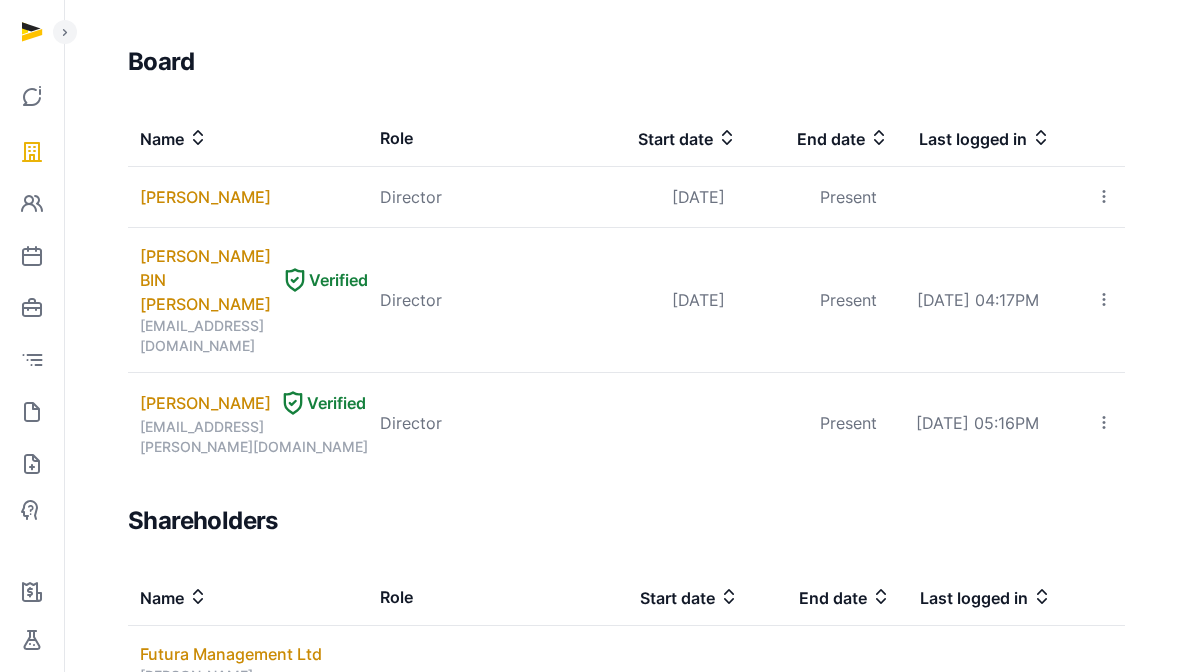 scroll, scrollTop: 1339, scrollLeft: 0, axis: vertical 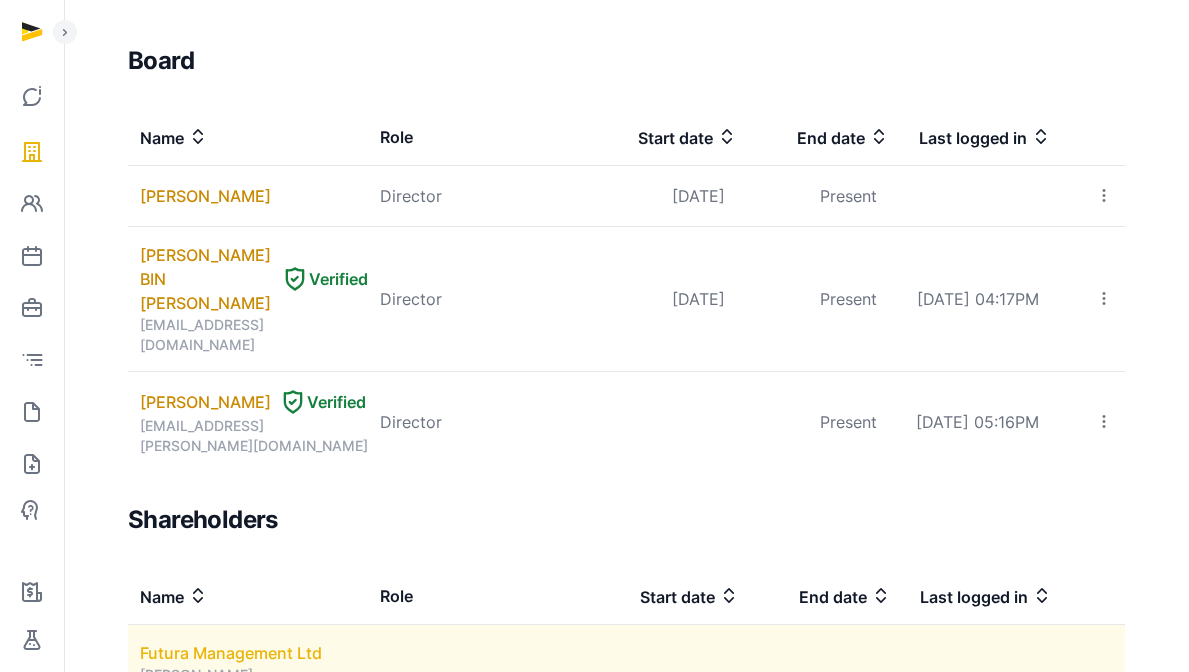 click on "Futura Management Ltd" at bounding box center [231, 653] 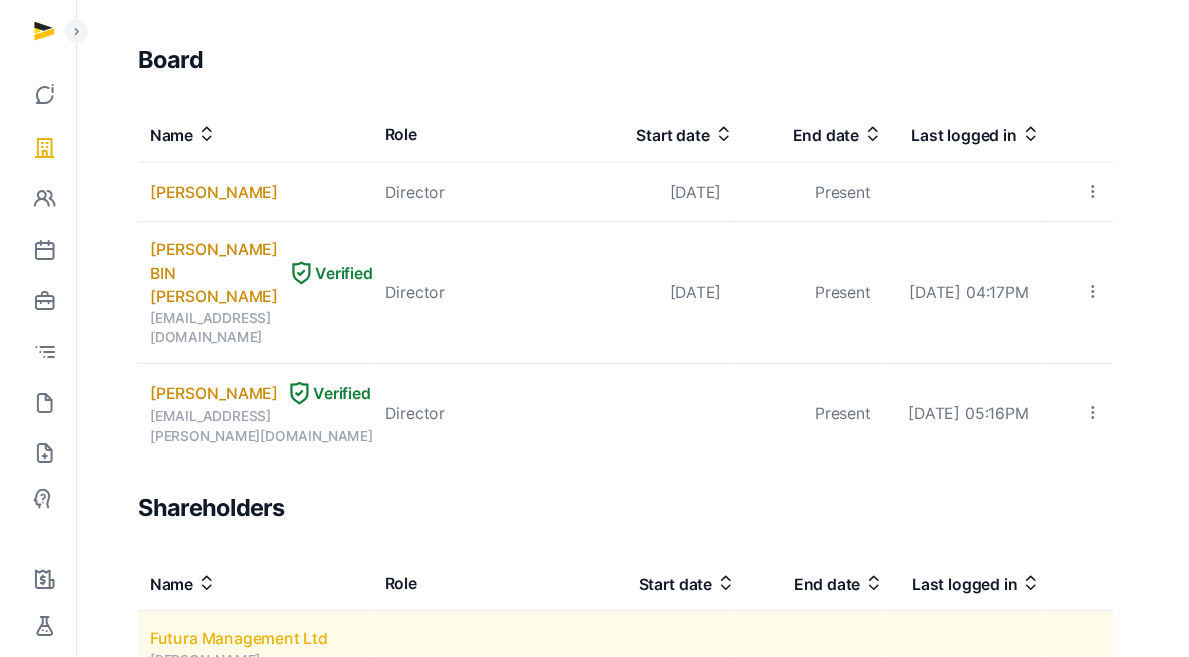 scroll, scrollTop: 0, scrollLeft: 0, axis: both 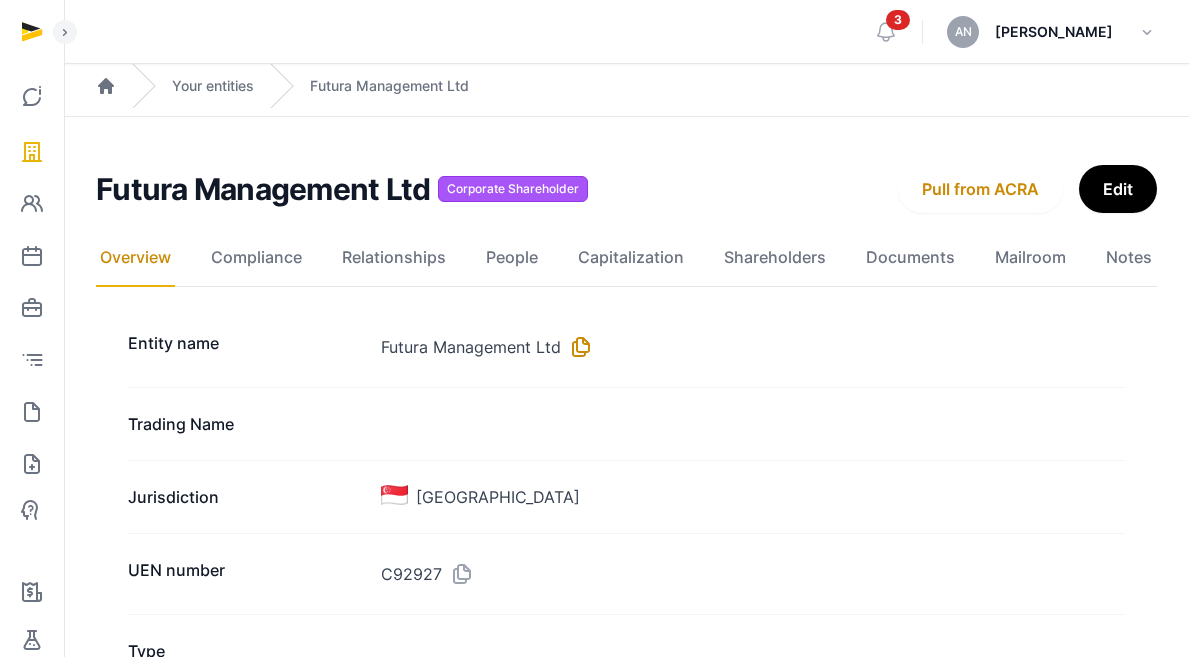 click at bounding box center [577, 347] 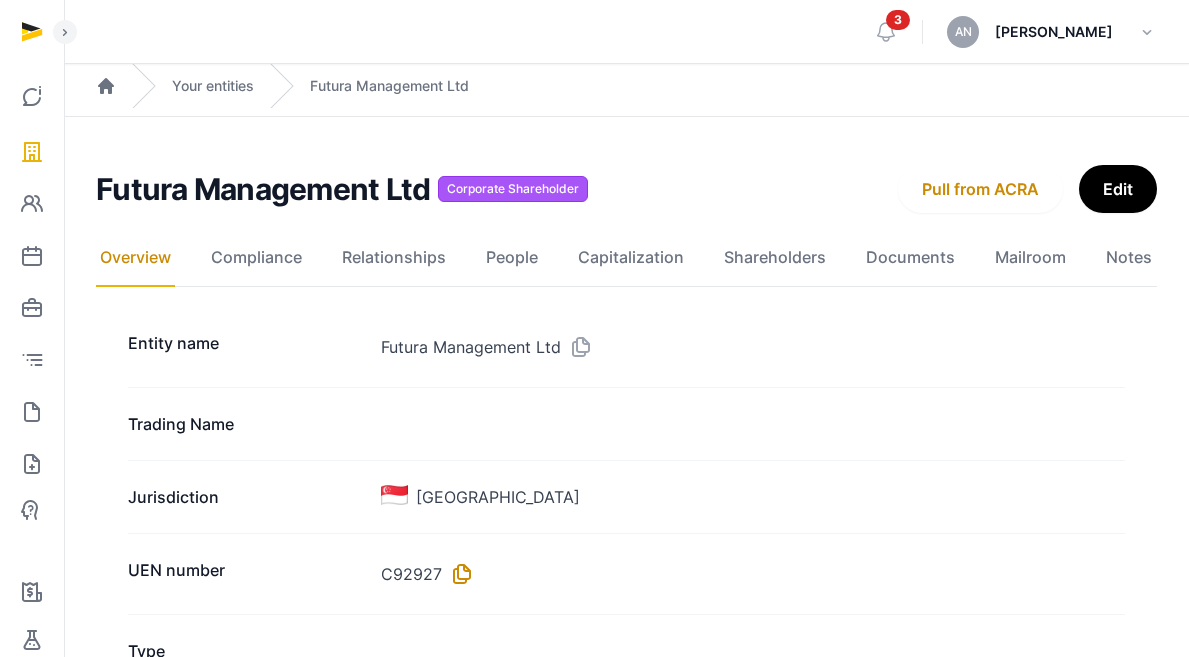 click on "UEN number C92927" at bounding box center (626, 573) 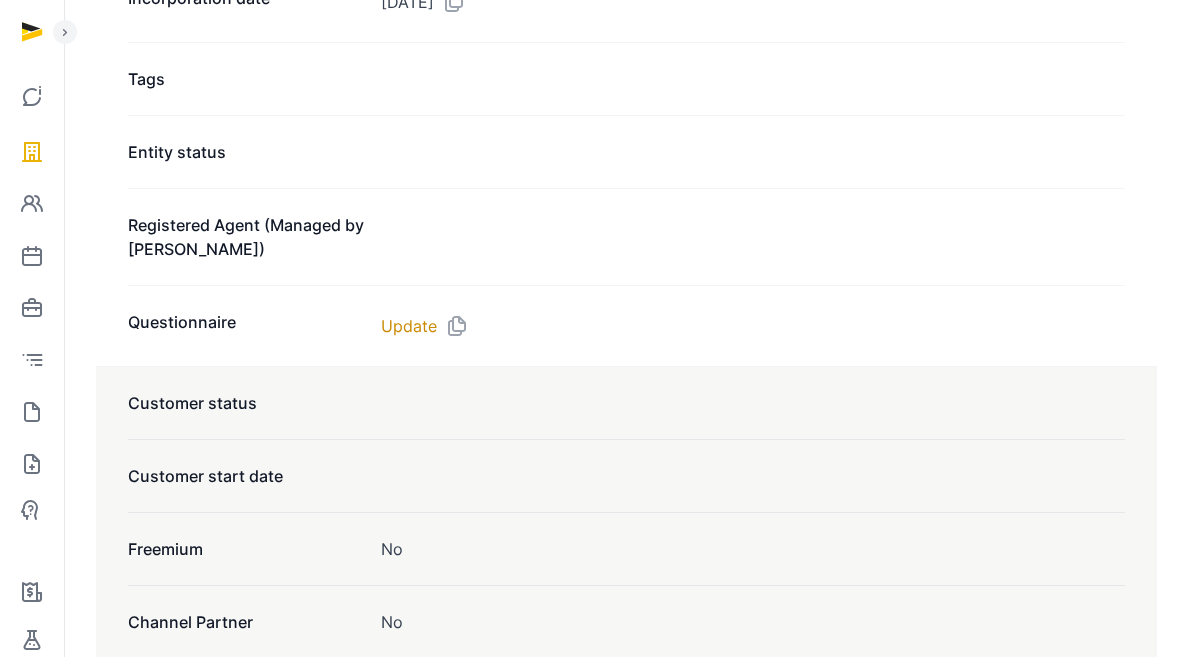 scroll, scrollTop: 1127, scrollLeft: 0, axis: vertical 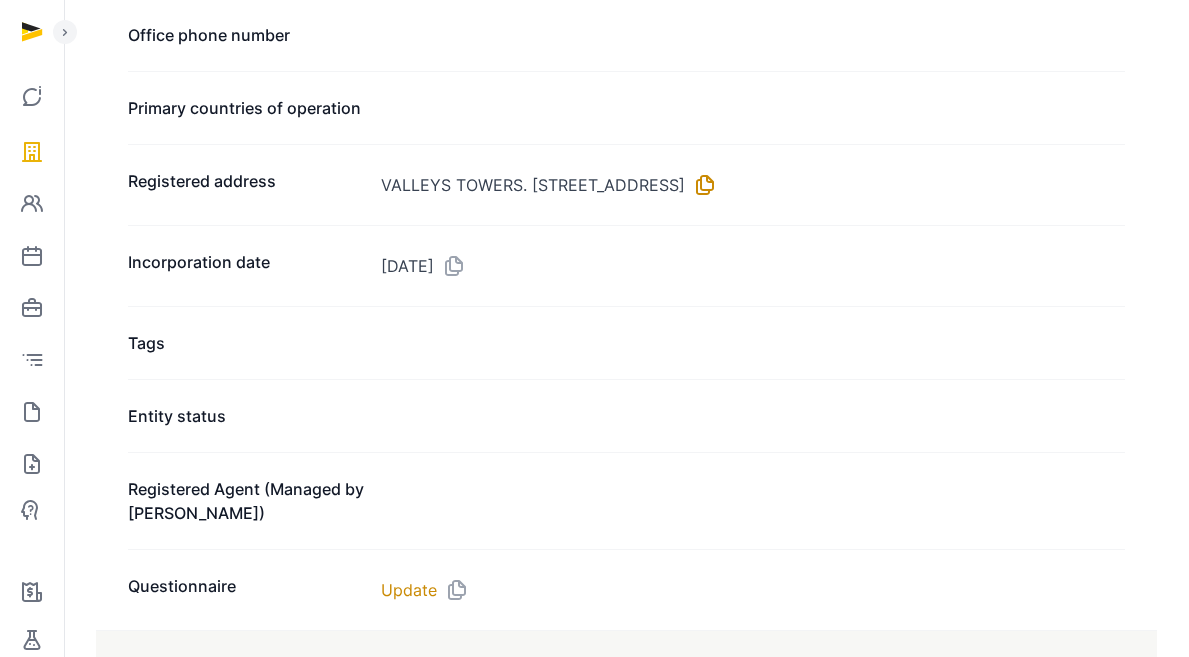 click at bounding box center [701, 185] 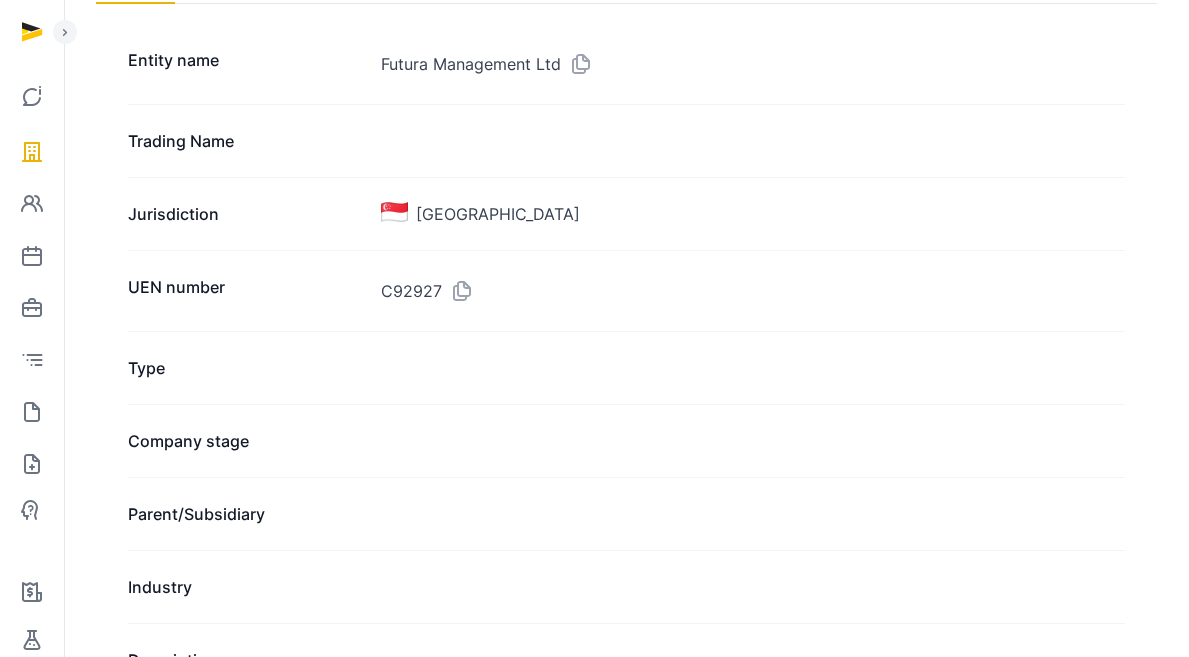 scroll, scrollTop: 23, scrollLeft: 0, axis: vertical 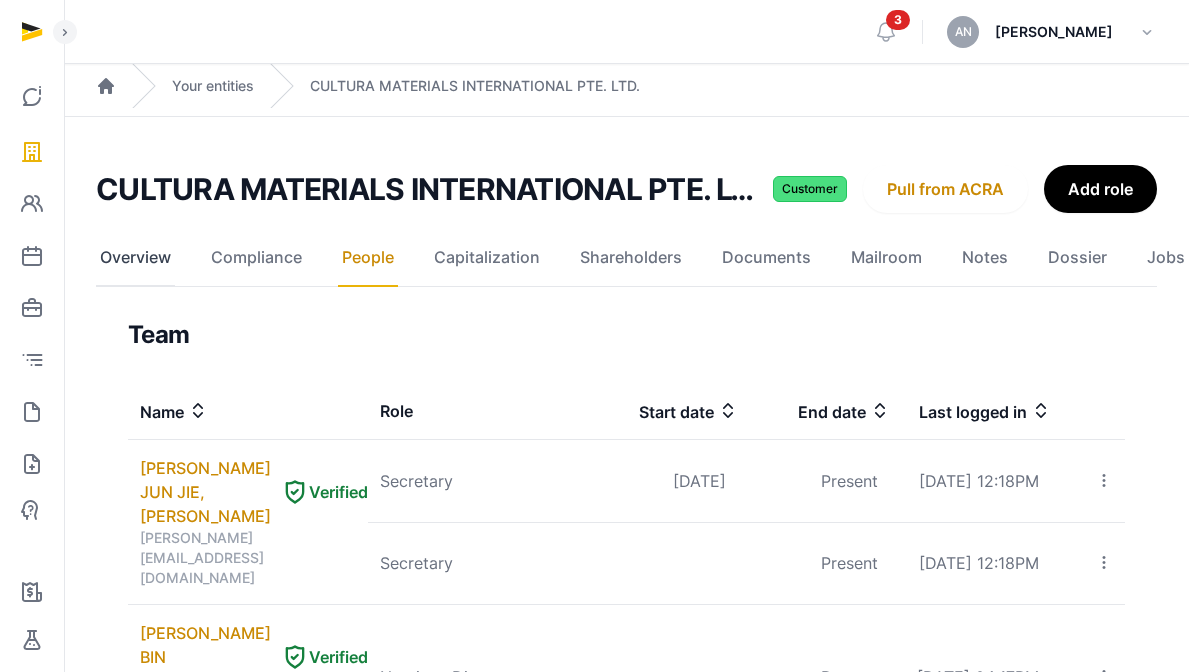 click on "Overview" 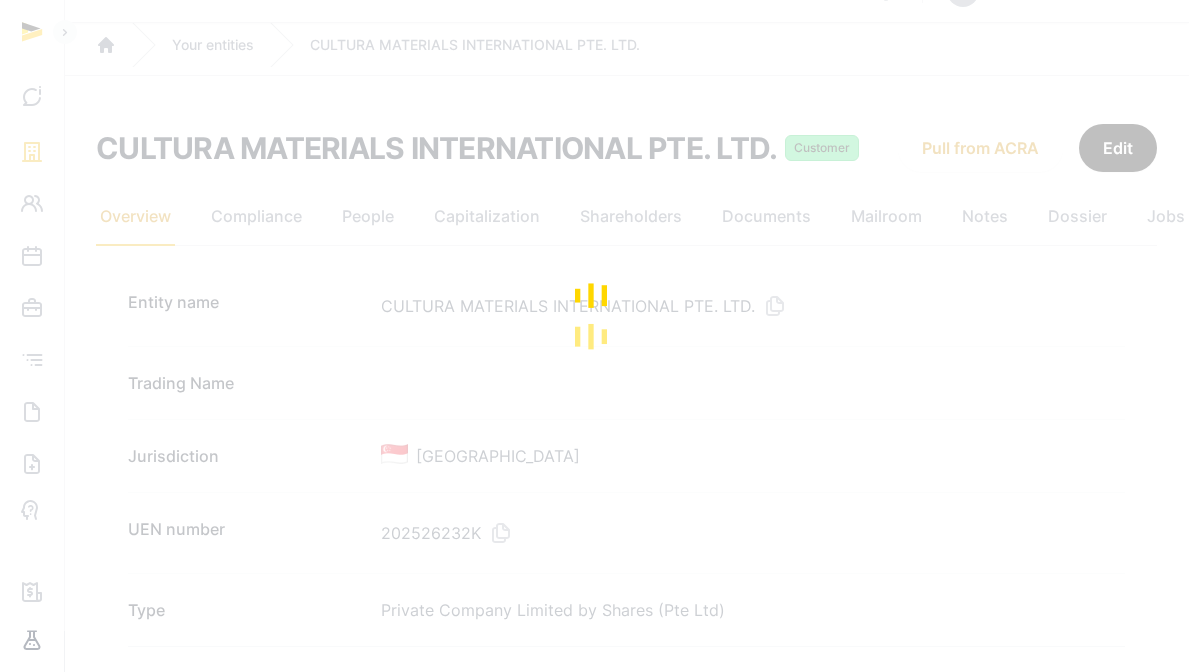 scroll, scrollTop: 258, scrollLeft: 0, axis: vertical 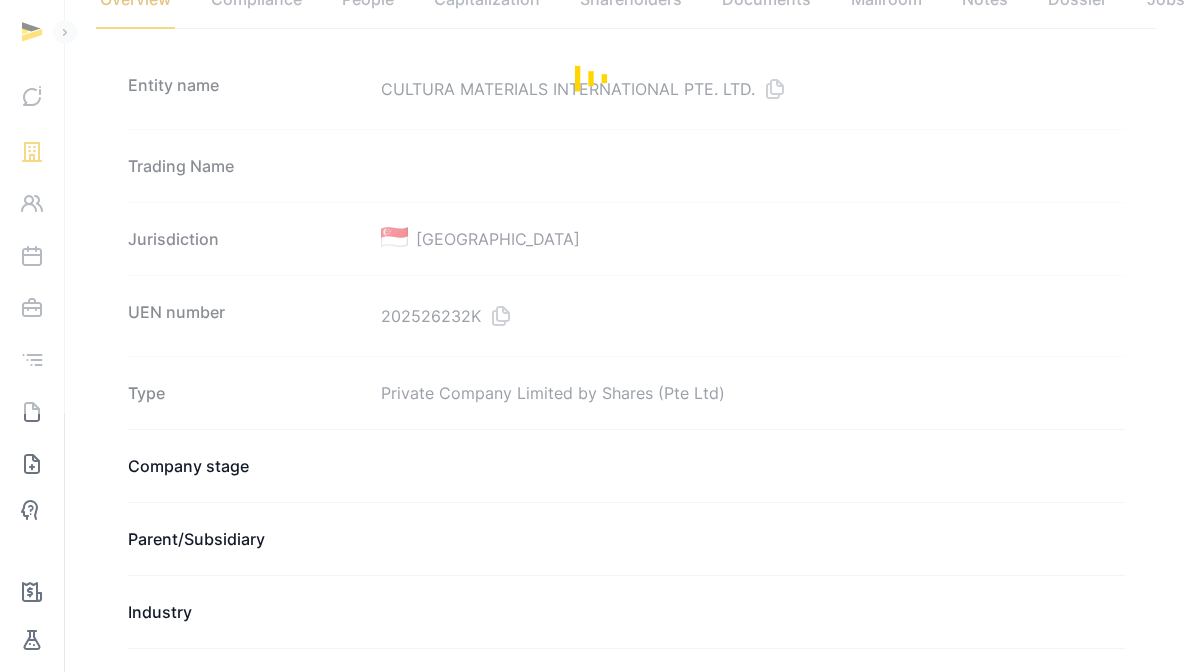 click at bounding box center [594, 78] 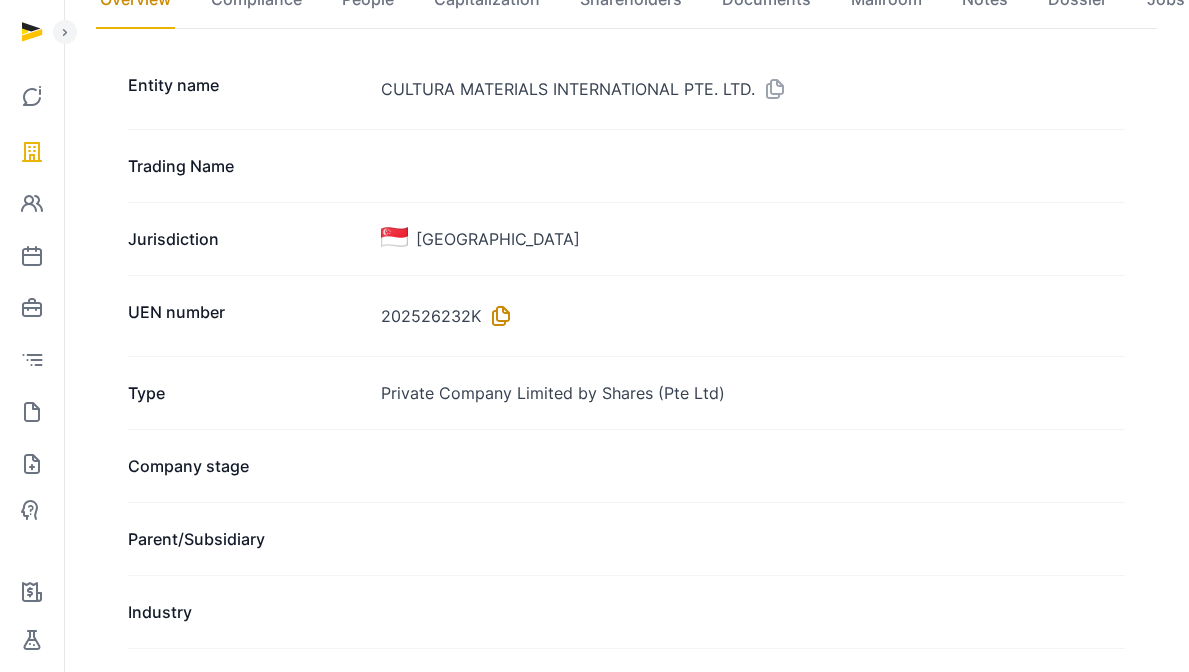 click at bounding box center [497, 316] 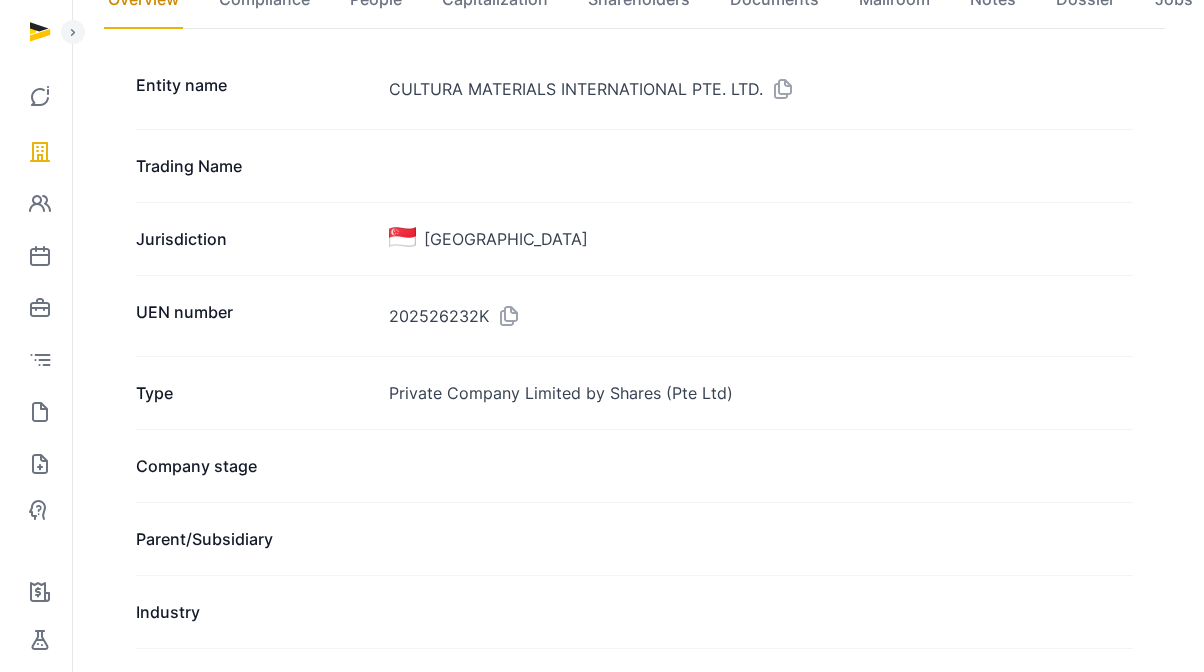 scroll, scrollTop: 0, scrollLeft: 0, axis: both 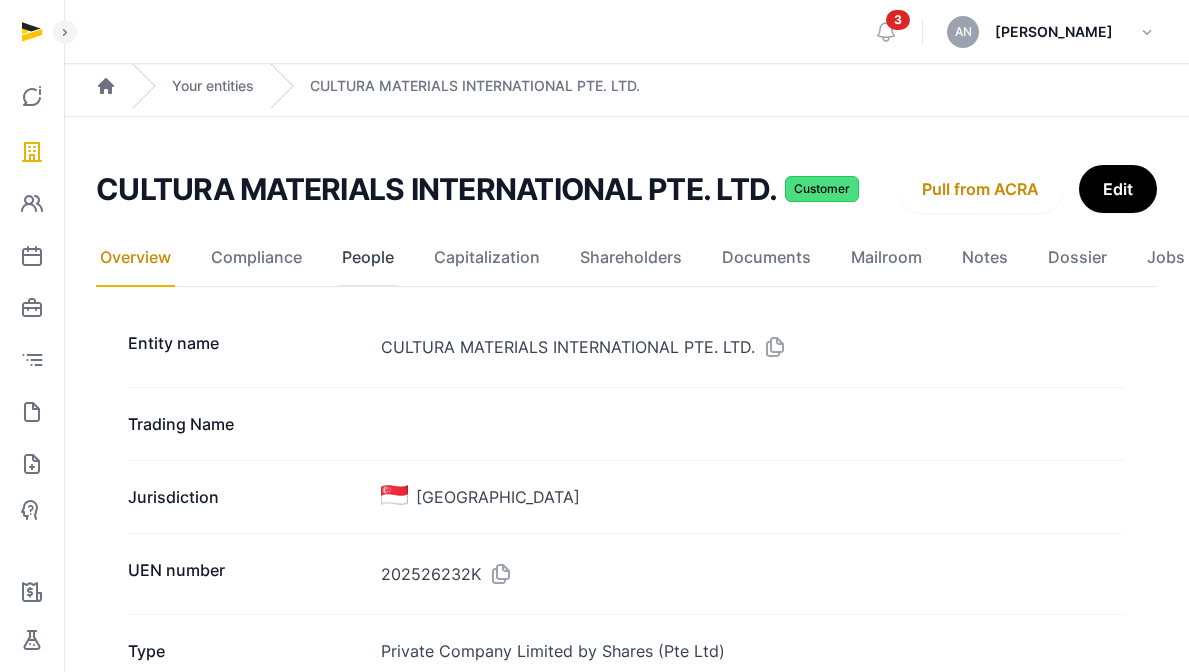click on "People" 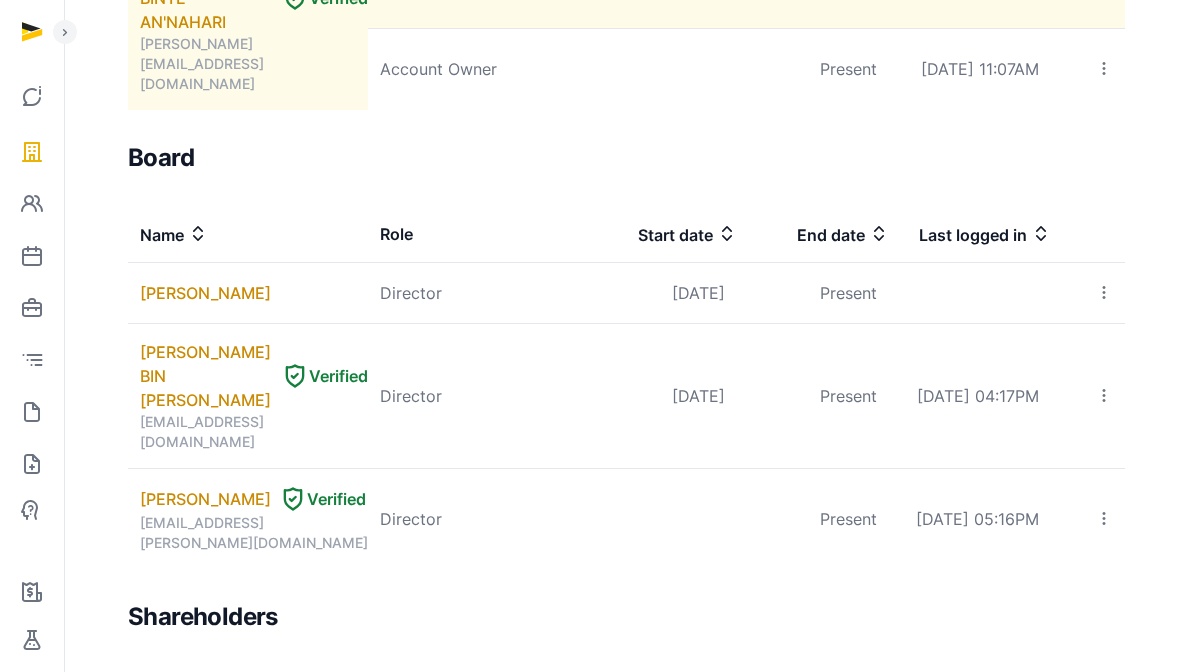 scroll, scrollTop: 1230, scrollLeft: 0, axis: vertical 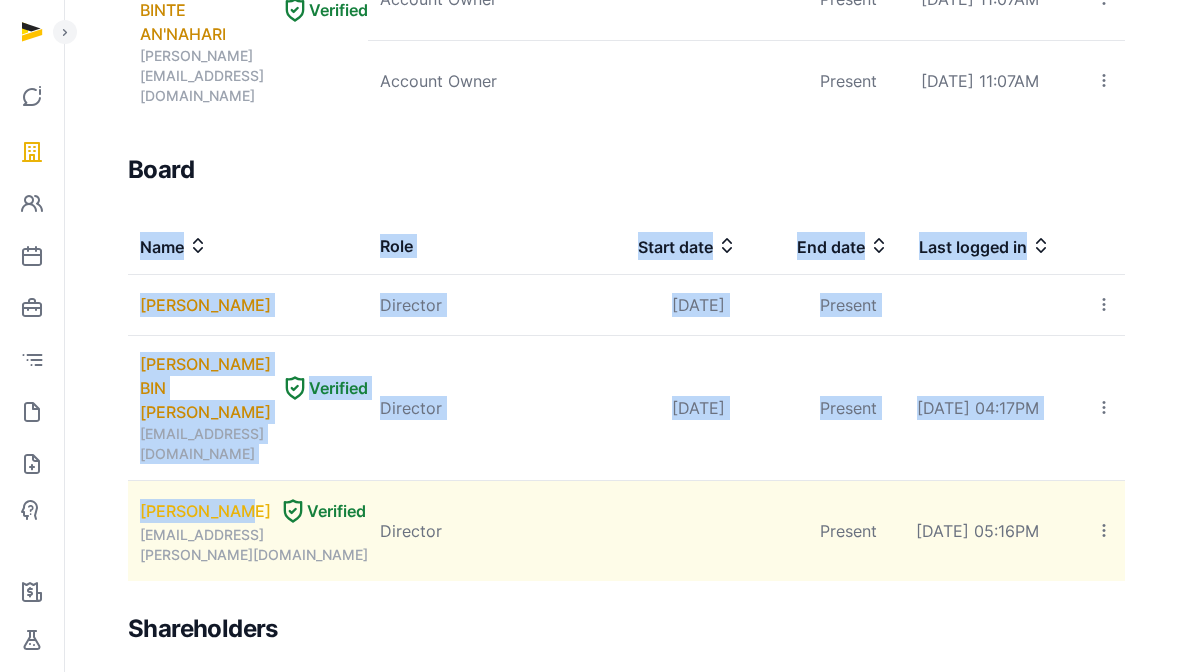 drag, startPoint x: 127, startPoint y: 434, endPoint x: 256, endPoint y: 436, distance: 129.0155 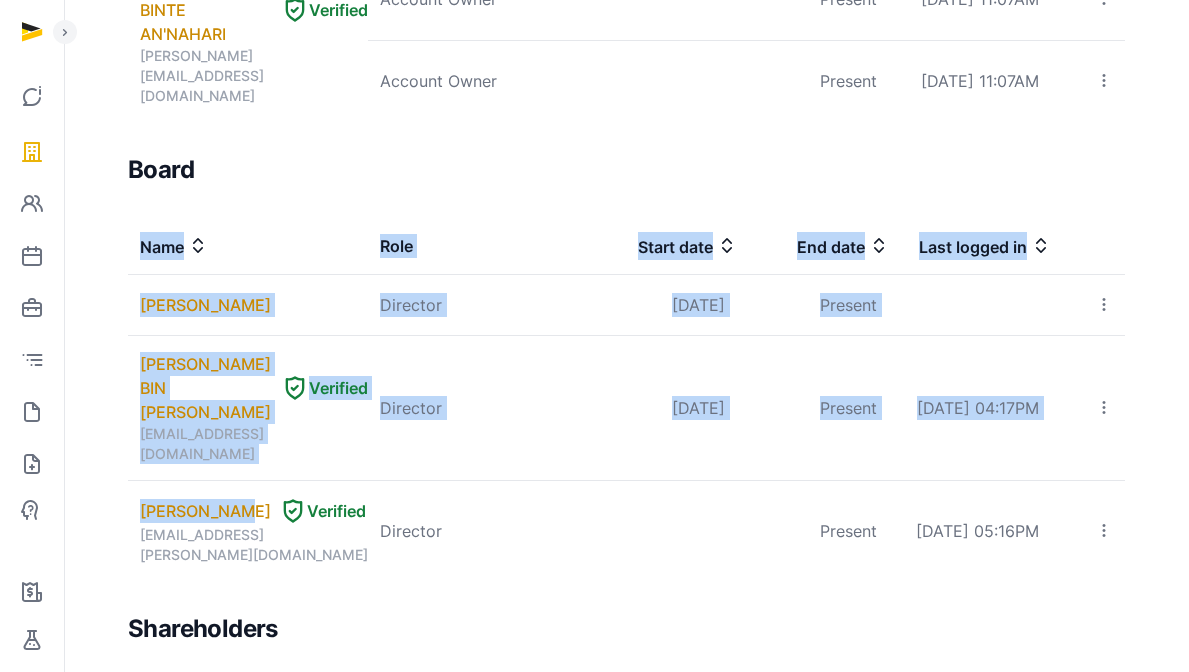 click on "Team  Name   Role   Start date   End date   Last logged in  [PERSON_NAME], [PERSON_NAME] [PERSON_NAME][EMAIL_ADDRESS][DOMAIN_NAME] Secretary  [DATE] Present [DATE] 12:18PM Invite user Edit role Delete Secretary  Present [DATE] 12:18PM Invite user Edit role Delete [PERSON_NAME] BIN [PERSON_NAME] Verified [EMAIL_ADDRESS][DOMAIN_NAME] Nominee Director  Present [DATE] 04:17PM Invite user Edit role [PERSON_NAME] WALID Verified [EMAIL_ADDRESS][DOMAIN_NAME] Ultimate Beneficiary Owner (UBO)  Present [DATE] 09:39PM Invite user Edit role Delete AN'NAJWA BINTE AN'NAHARI Verified [PERSON_NAME][EMAIL_ADDRESS][DOMAIN_NAME] Secretary  [DATE] Present [DATE] 11:07AM Invite user Edit role Delete Secretary  Present [DATE] 11:07AM Invite user Edit role Delete Collaborators  Name   Role   Start date   End date   Last logged in  AN'NAJWA BINTE AN'NAHARI Verified [PERSON_NAME][EMAIL_ADDRESS][DOMAIN_NAME] Account Owner  Present [DATE] 11:07AM Invite user Edit role Delete Account Owner  Present [DATE] 11:07AM Invite user Edit role Delete Board" at bounding box center (626, -11) 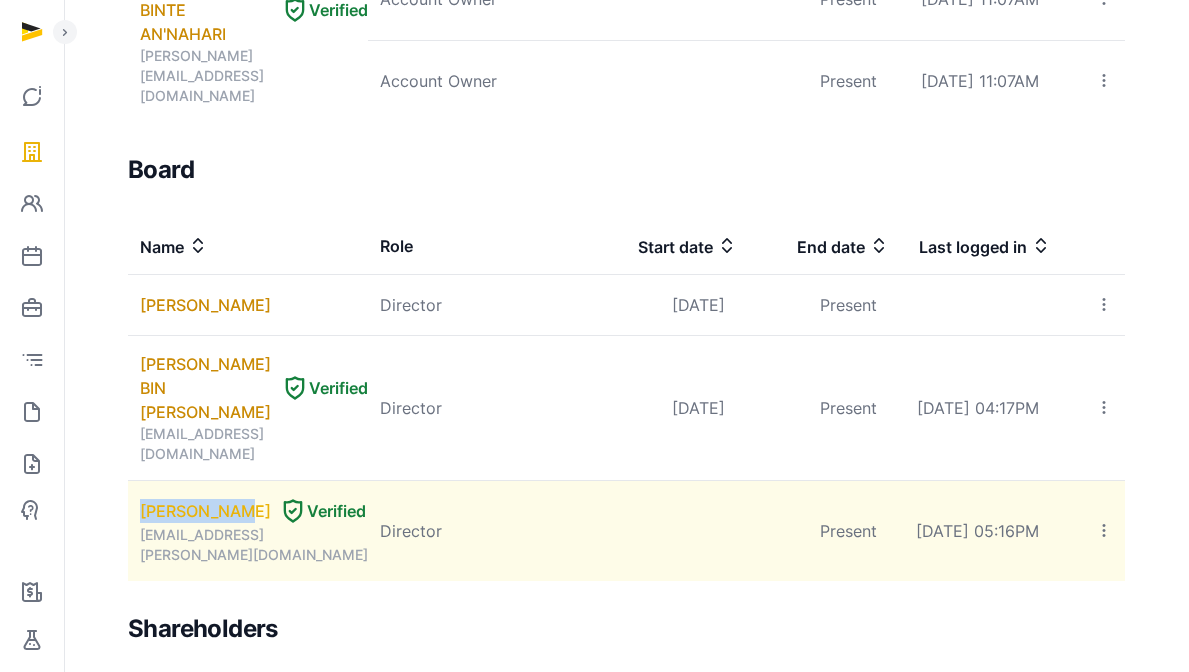 drag, startPoint x: 129, startPoint y: 450, endPoint x: 255, endPoint y: 444, distance: 126.14278 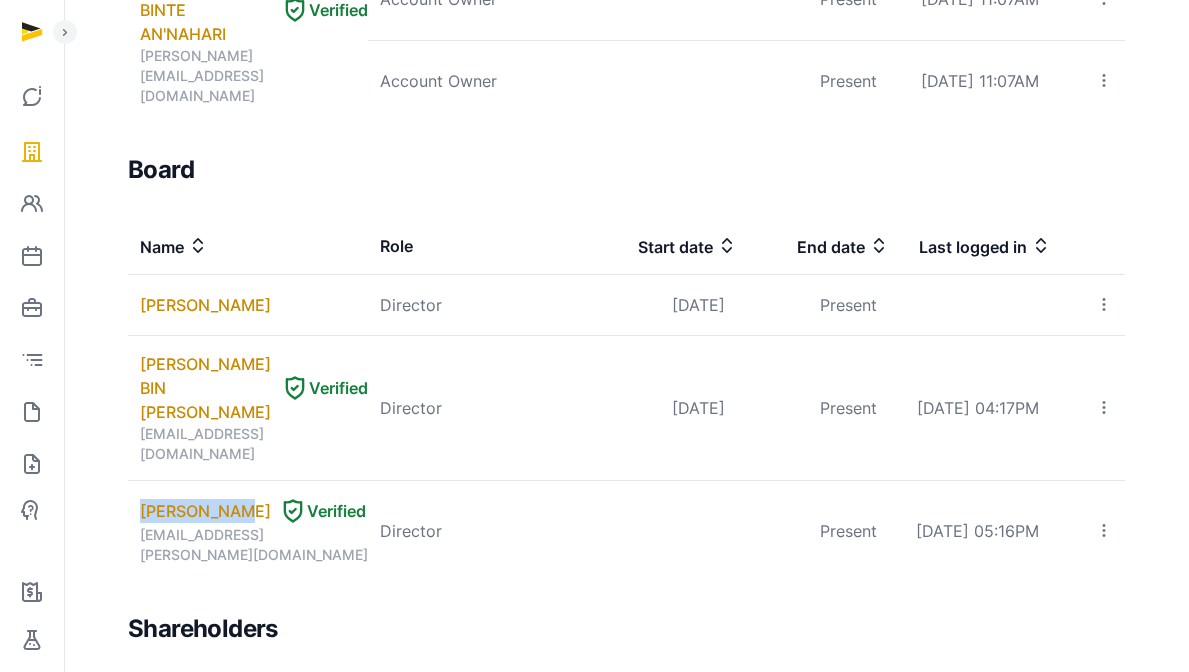 copy on "[PERSON_NAME]" 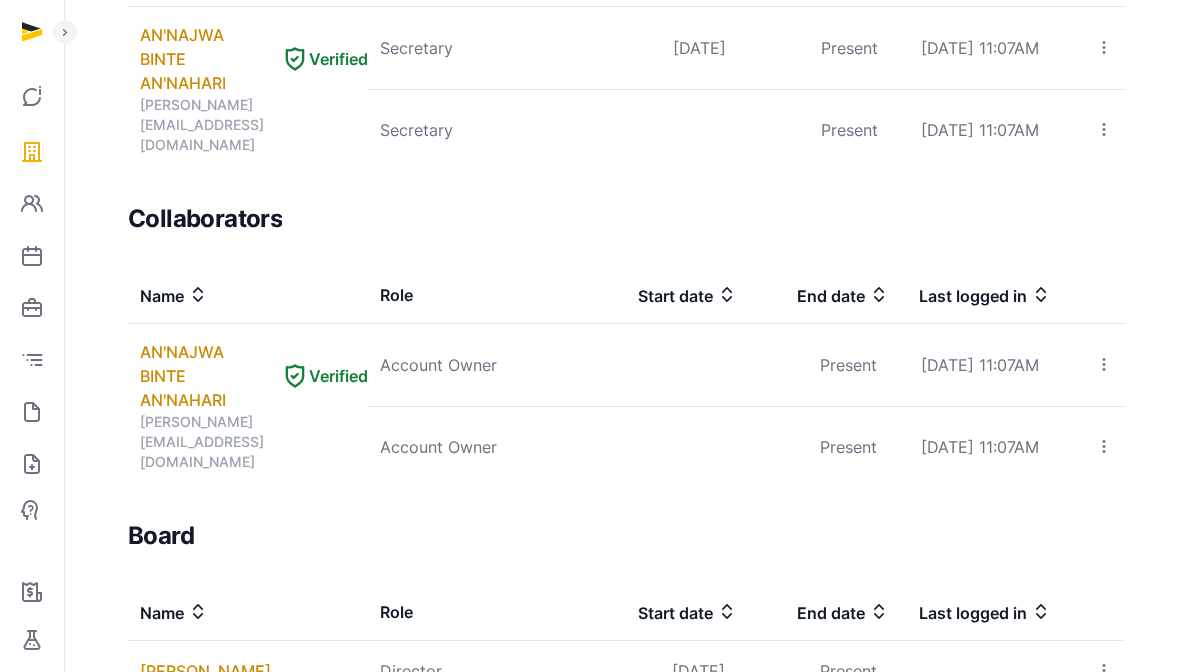 scroll, scrollTop: 1339, scrollLeft: 0, axis: vertical 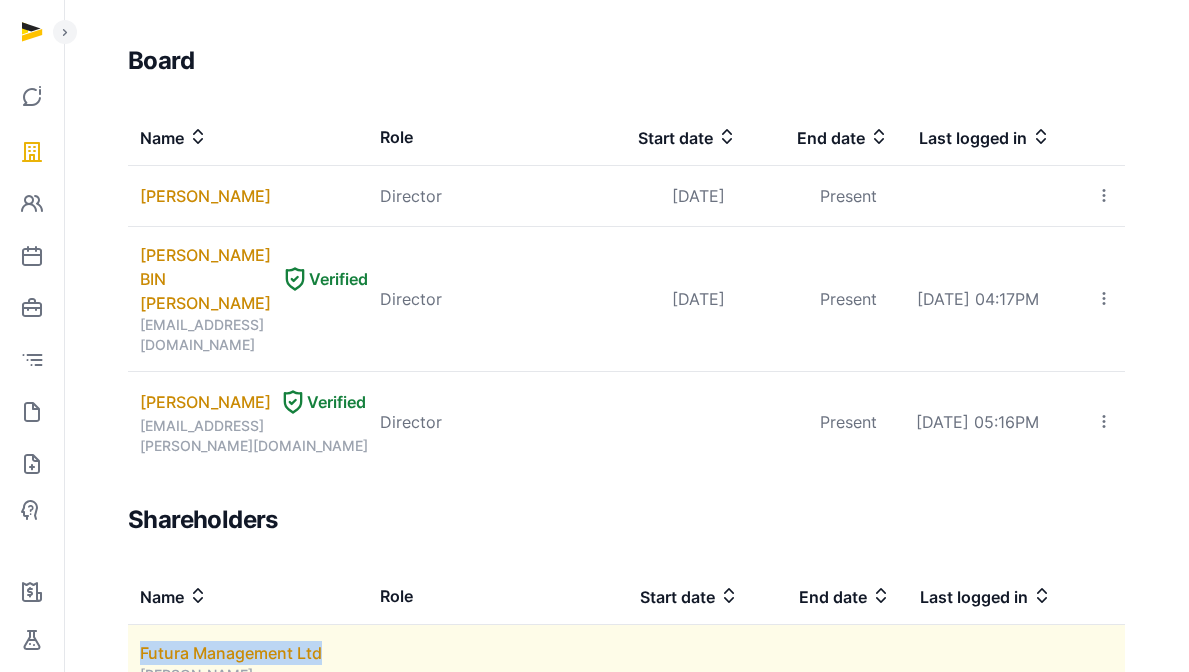 drag, startPoint x: 137, startPoint y: 565, endPoint x: 341, endPoint y: 560, distance: 204.06126 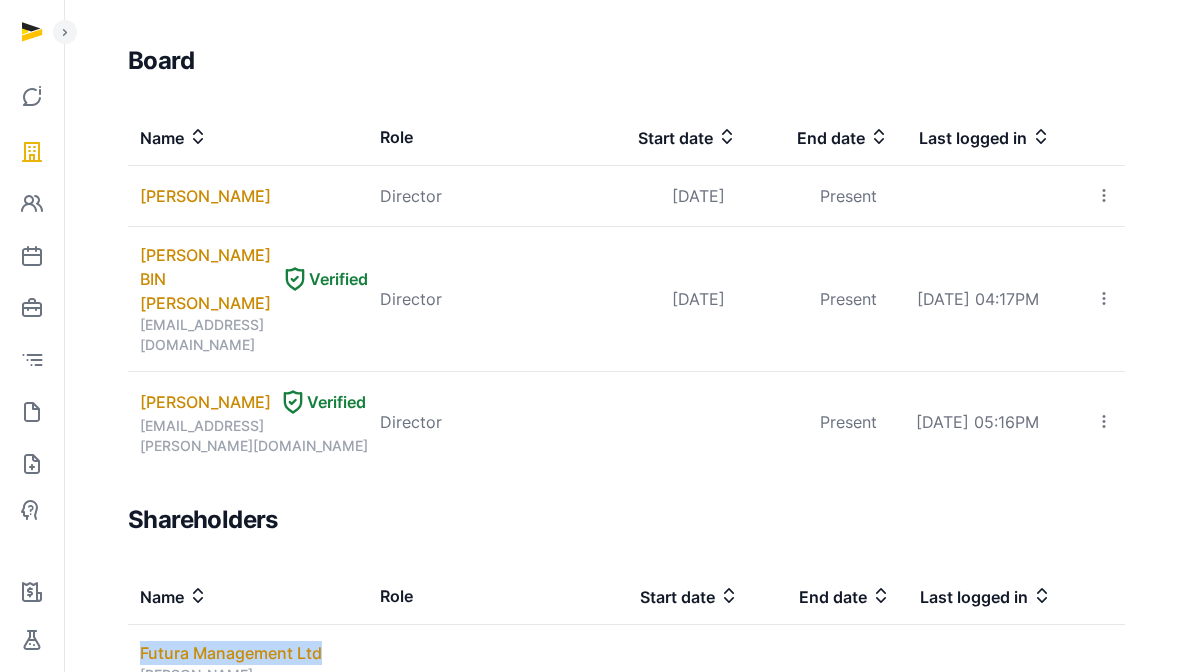 copy on "Futura Management Ltd" 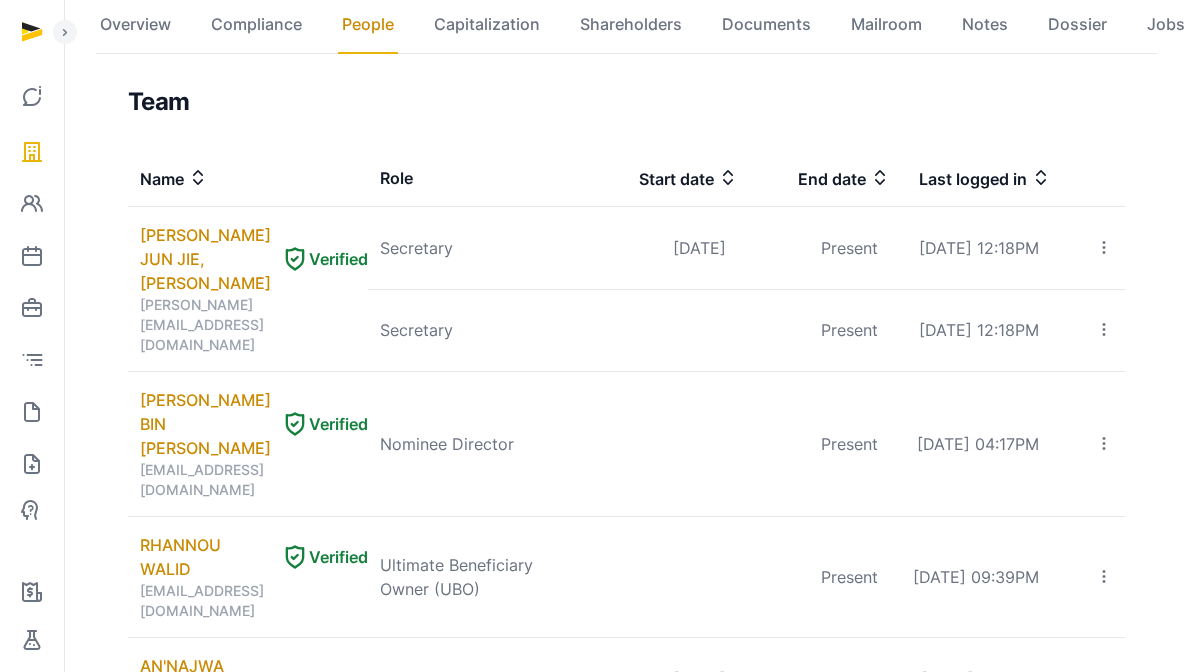 scroll, scrollTop: 0, scrollLeft: 0, axis: both 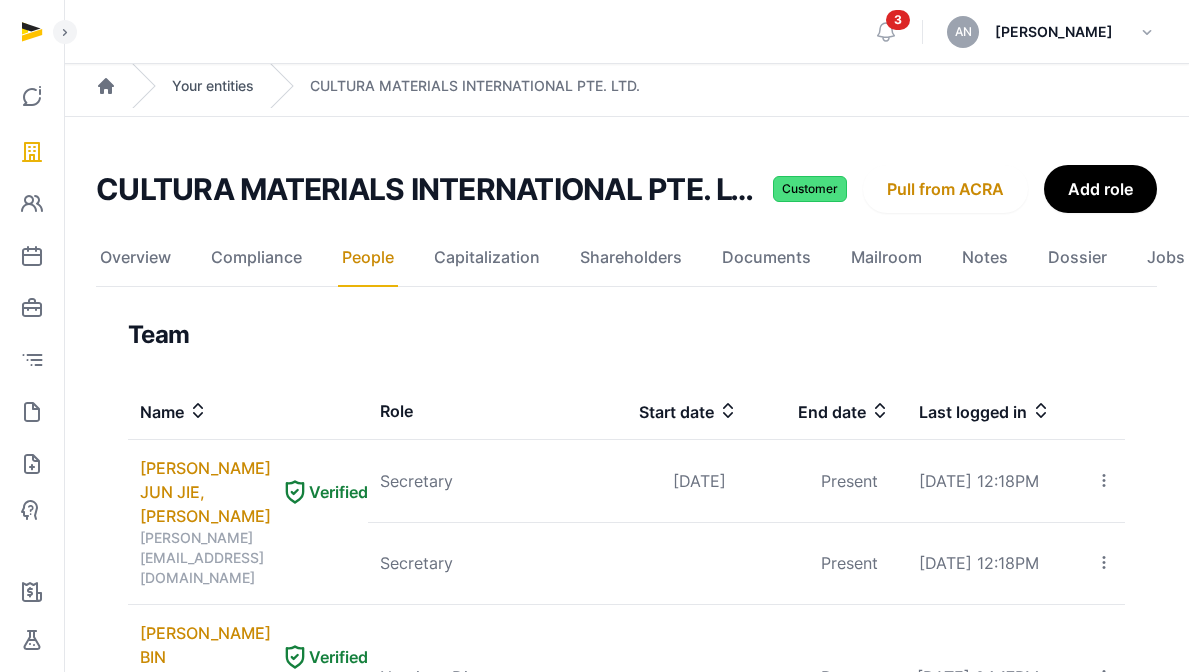 click on "Your entities" at bounding box center (213, 86) 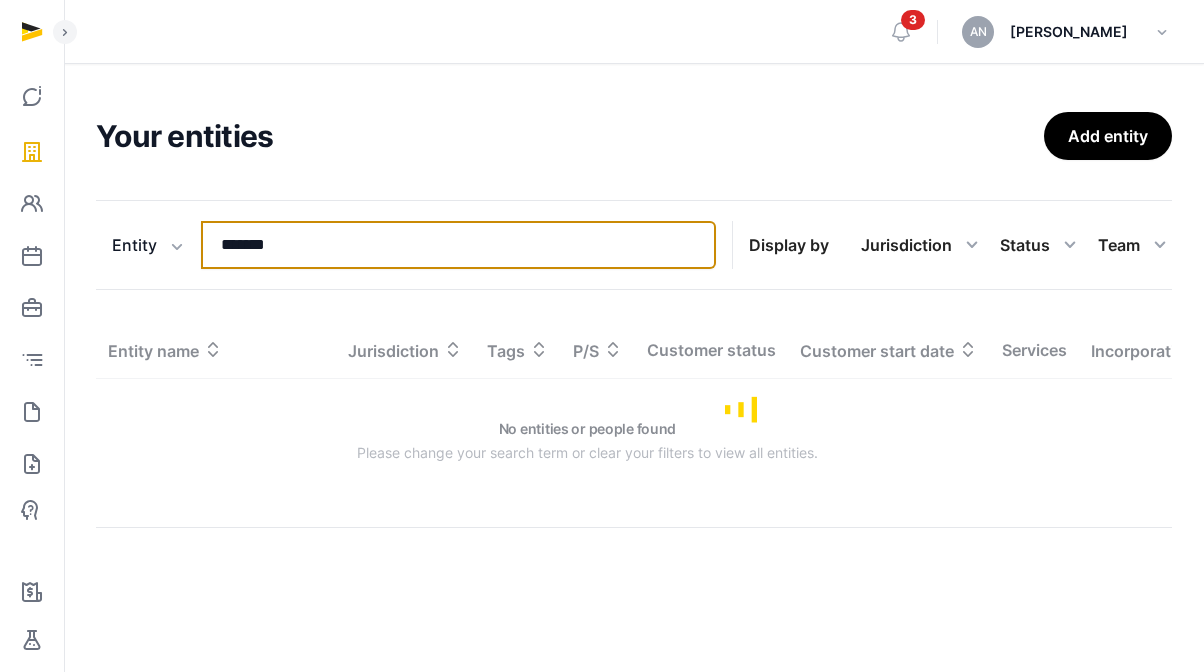 click on "*******" at bounding box center (458, 245) 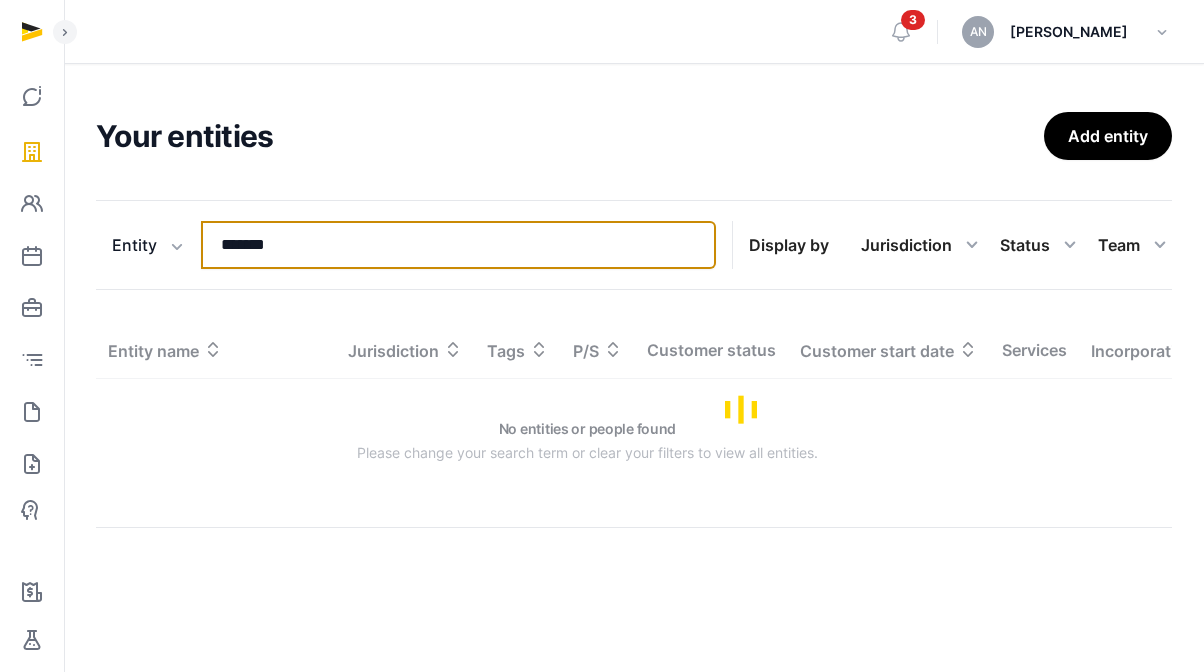 click on "*******" at bounding box center [458, 245] 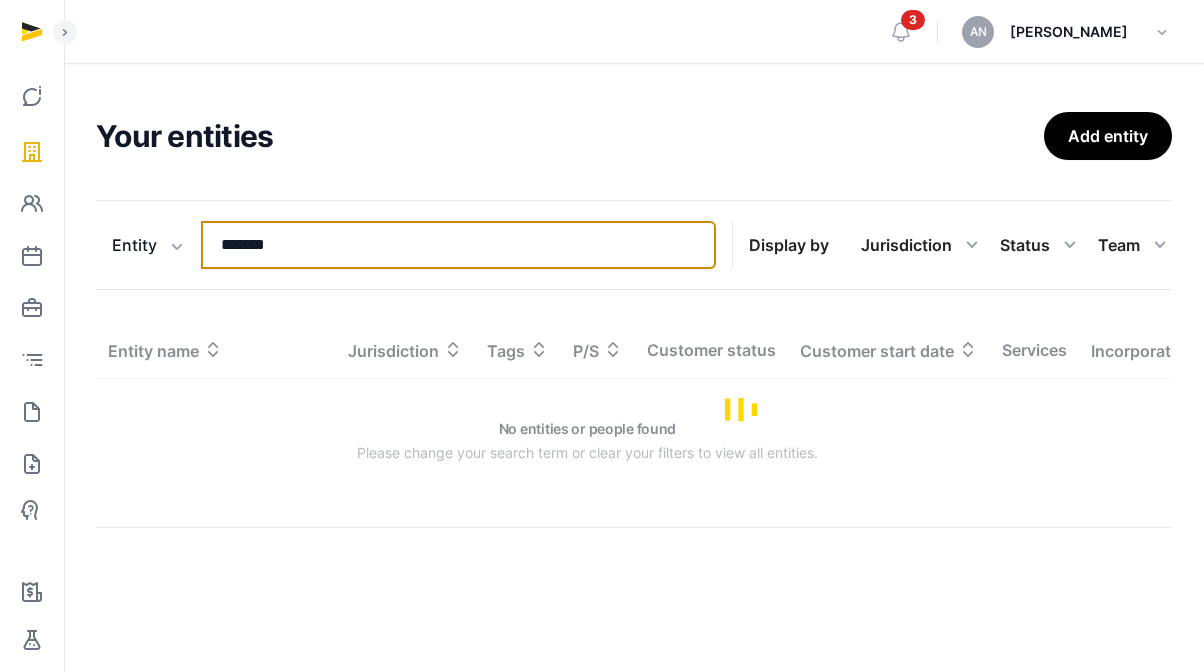 click on "*******" at bounding box center (458, 245) 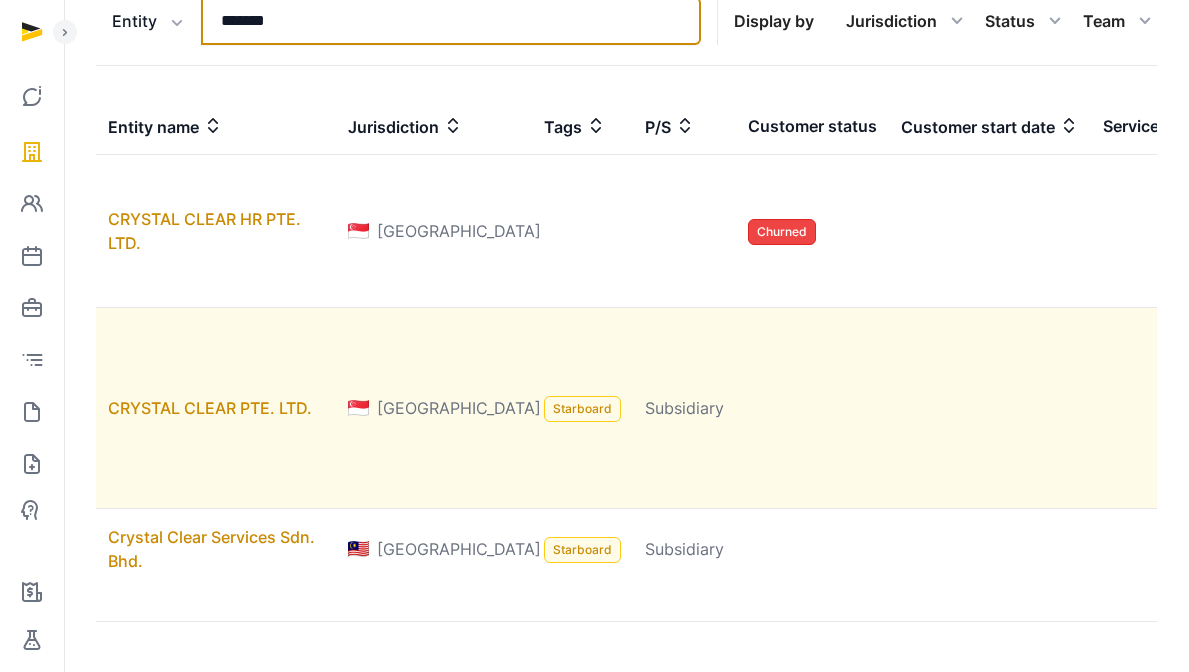 scroll, scrollTop: 246, scrollLeft: 0, axis: vertical 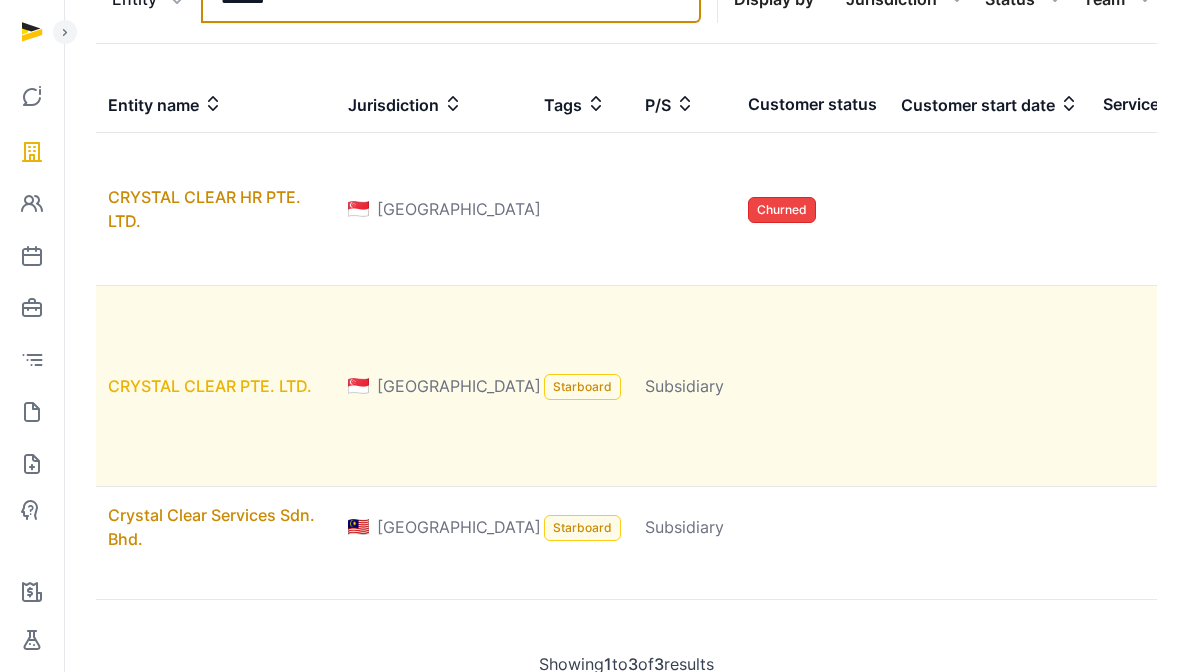 type on "*******" 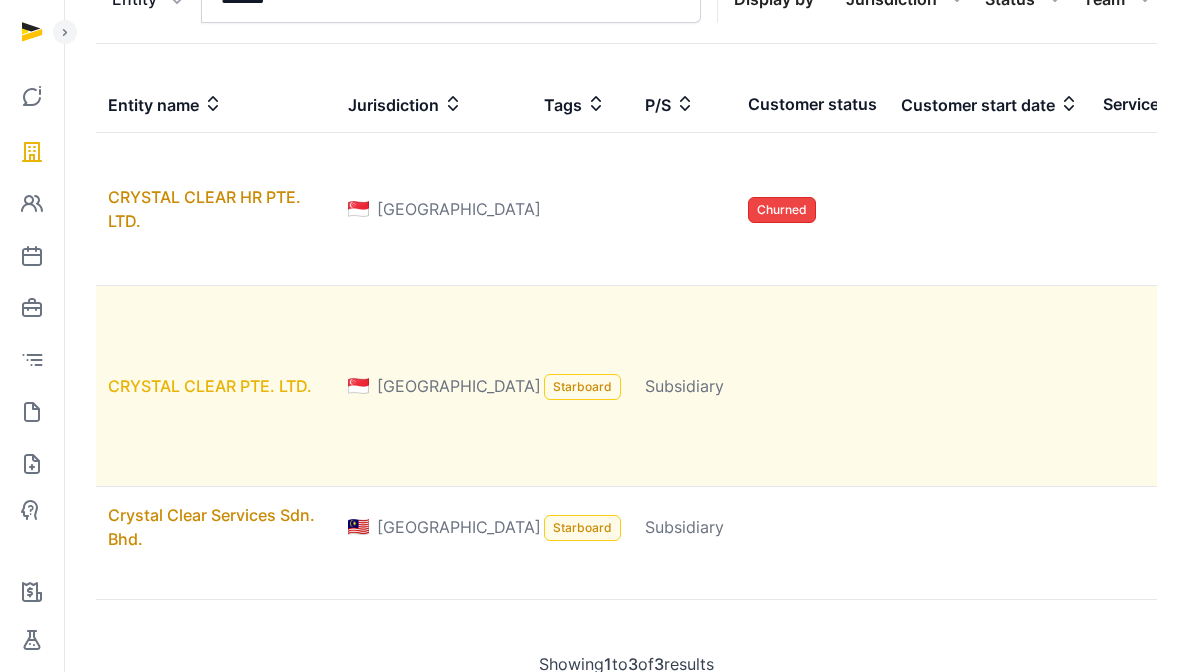 click on "CRYSTAL CLEAR PTE. LTD." at bounding box center (210, 386) 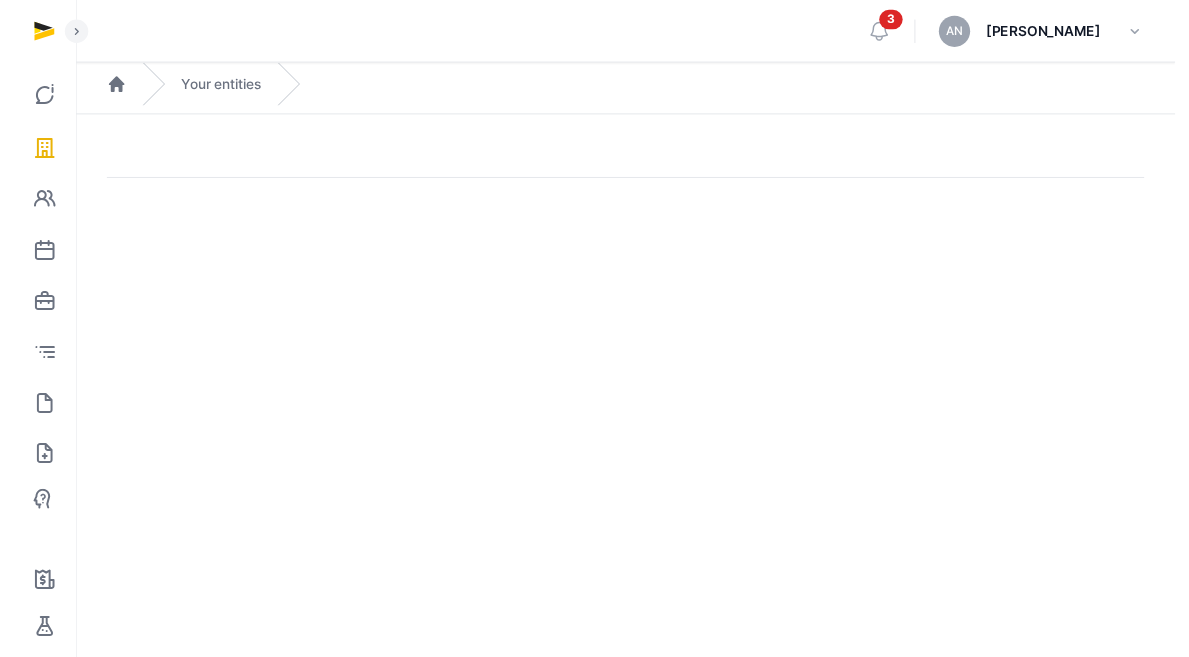 scroll, scrollTop: 0, scrollLeft: 0, axis: both 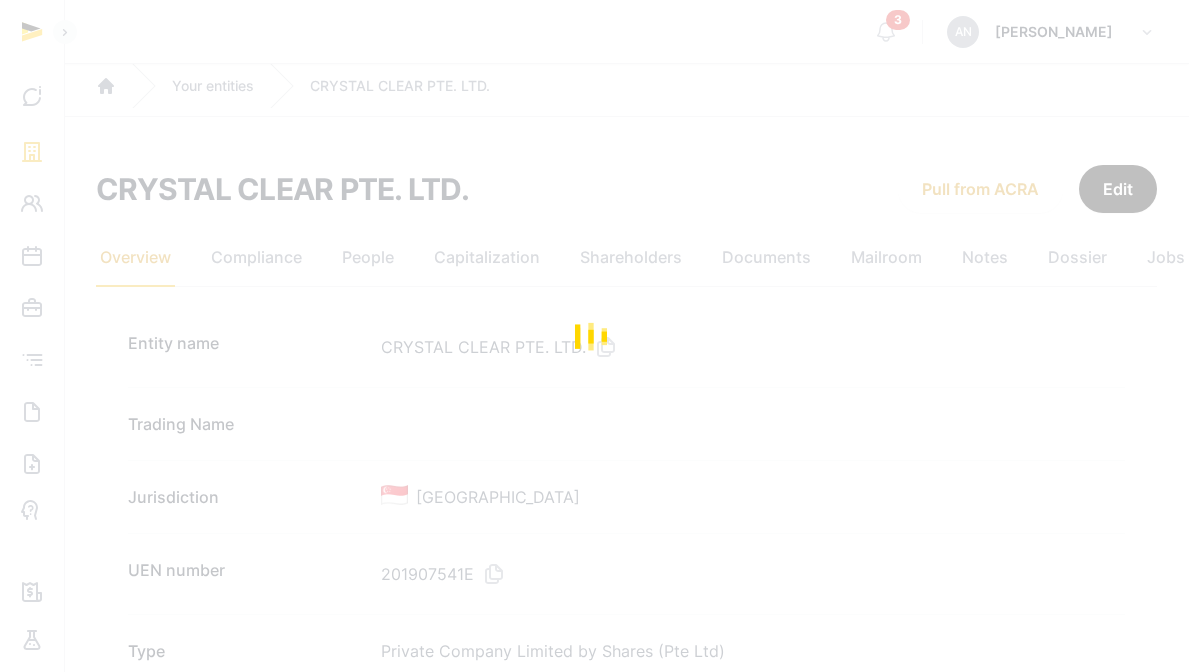 click at bounding box center [594, 336] 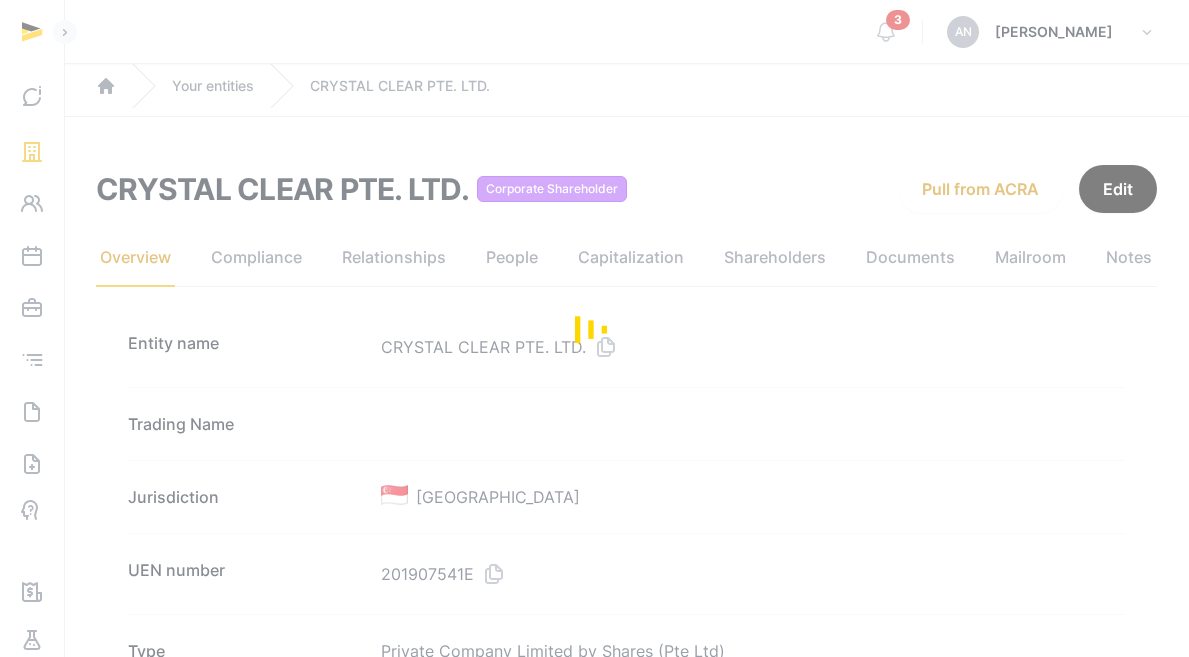click at bounding box center (594, 328) 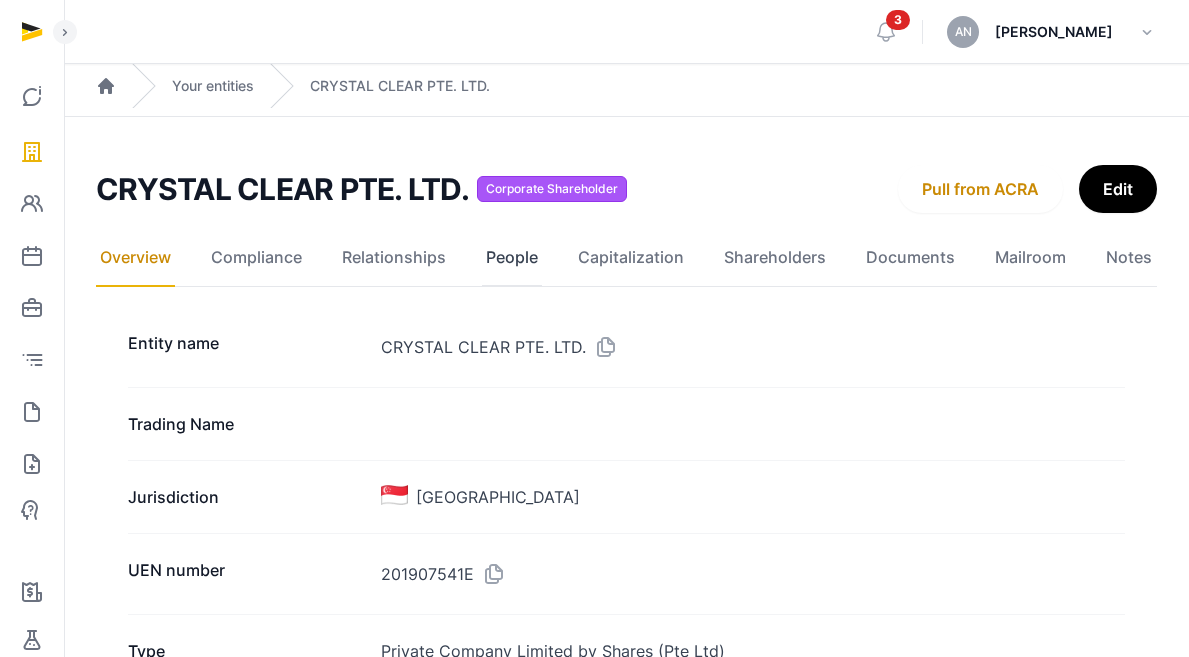 click on "People" 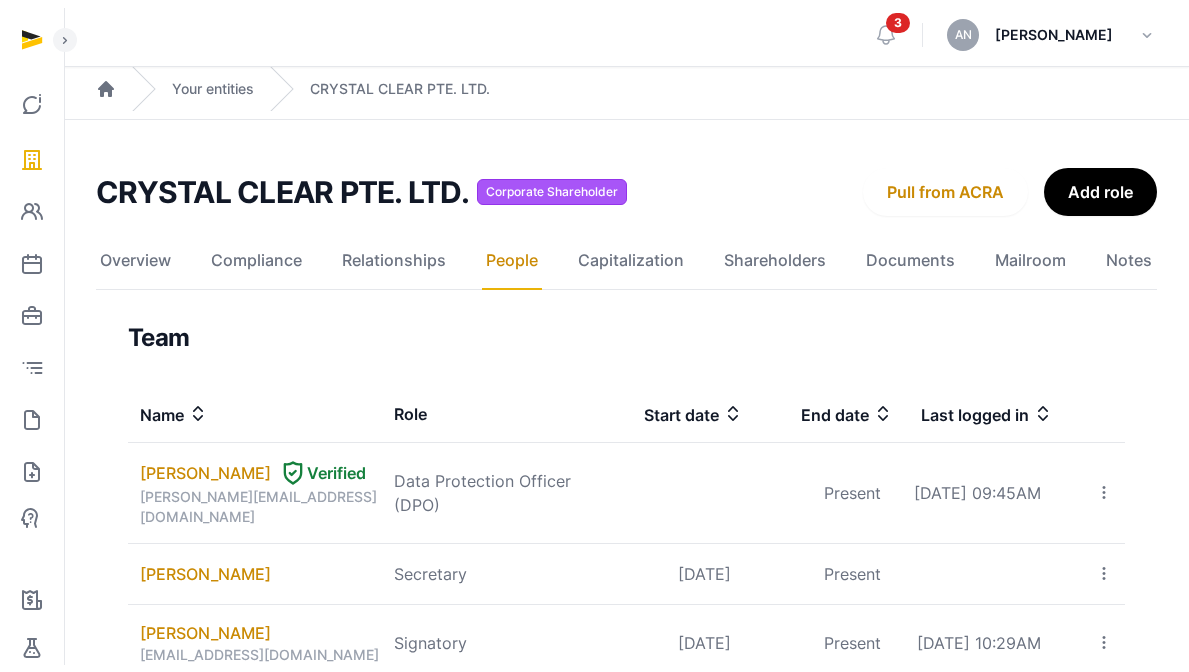 scroll, scrollTop: 0, scrollLeft: 0, axis: both 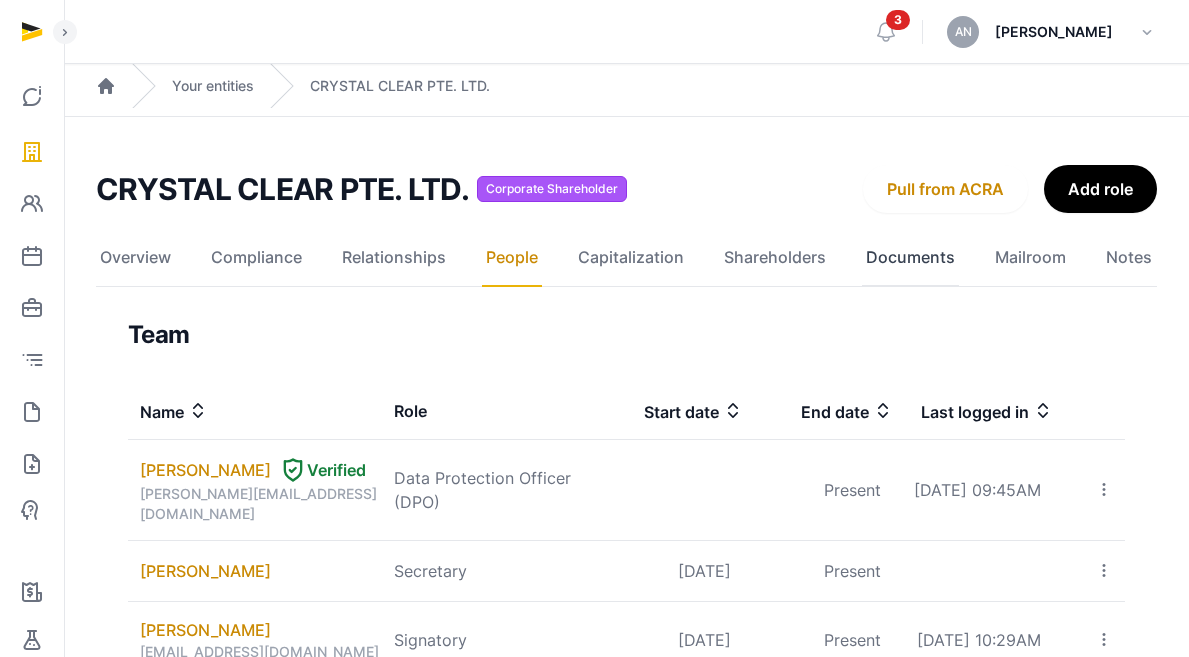 click on "Documents" 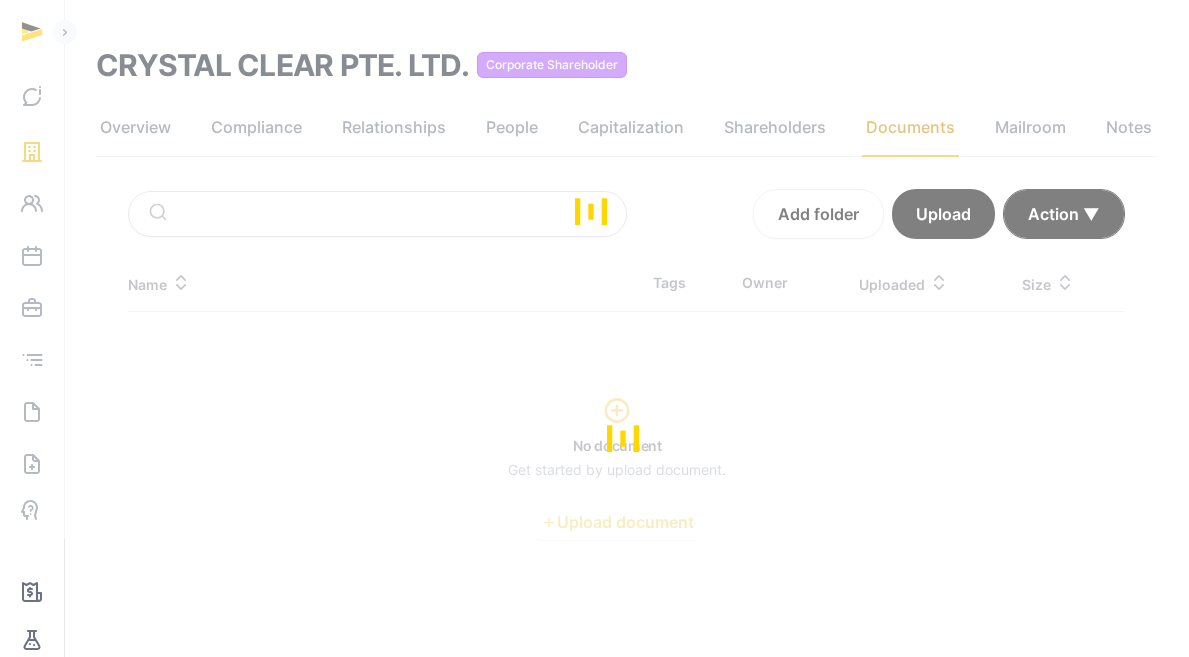 scroll, scrollTop: 121, scrollLeft: 0, axis: vertical 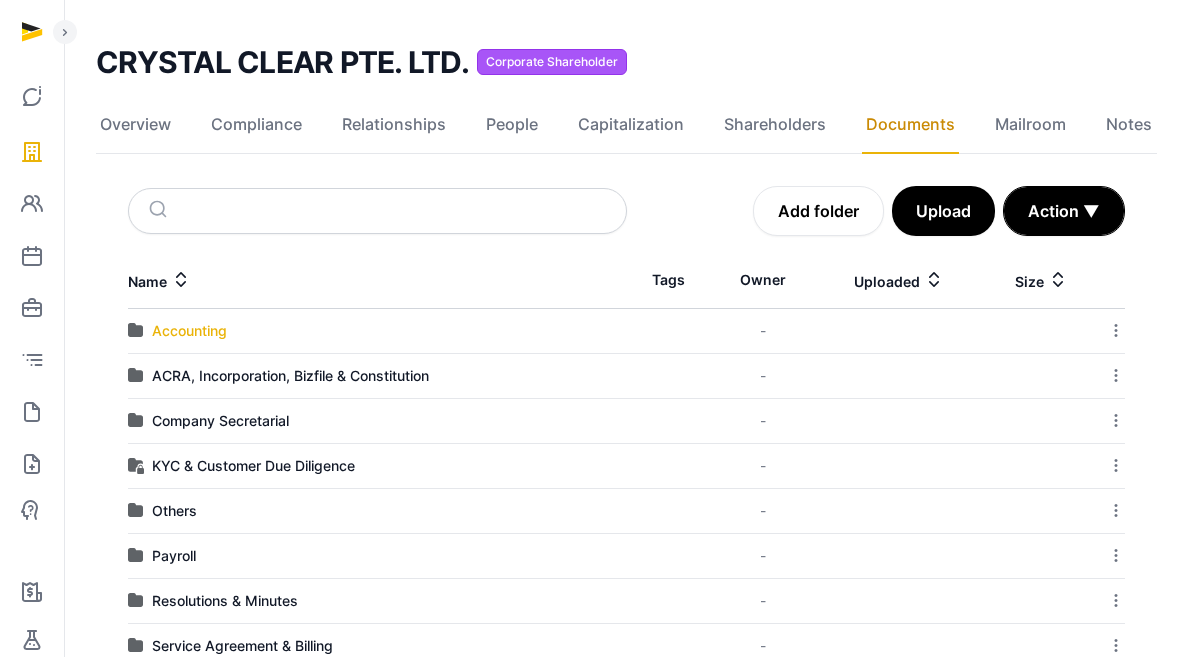 click on "Accounting" at bounding box center [189, 331] 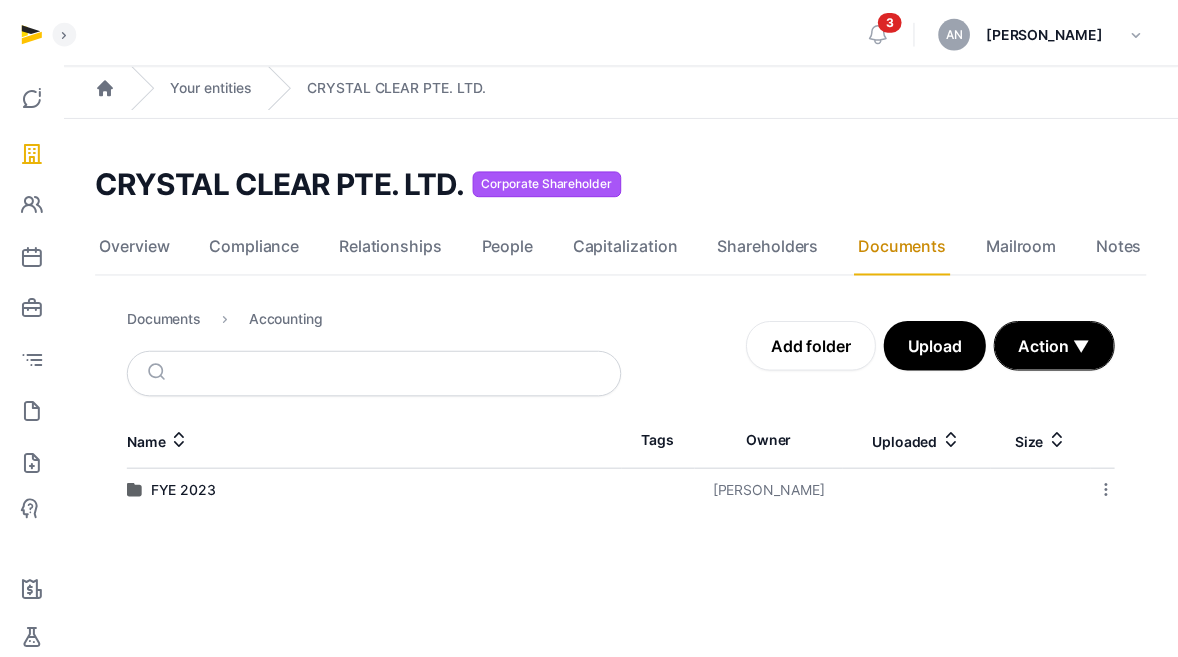 scroll, scrollTop: 15, scrollLeft: 0, axis: vertical 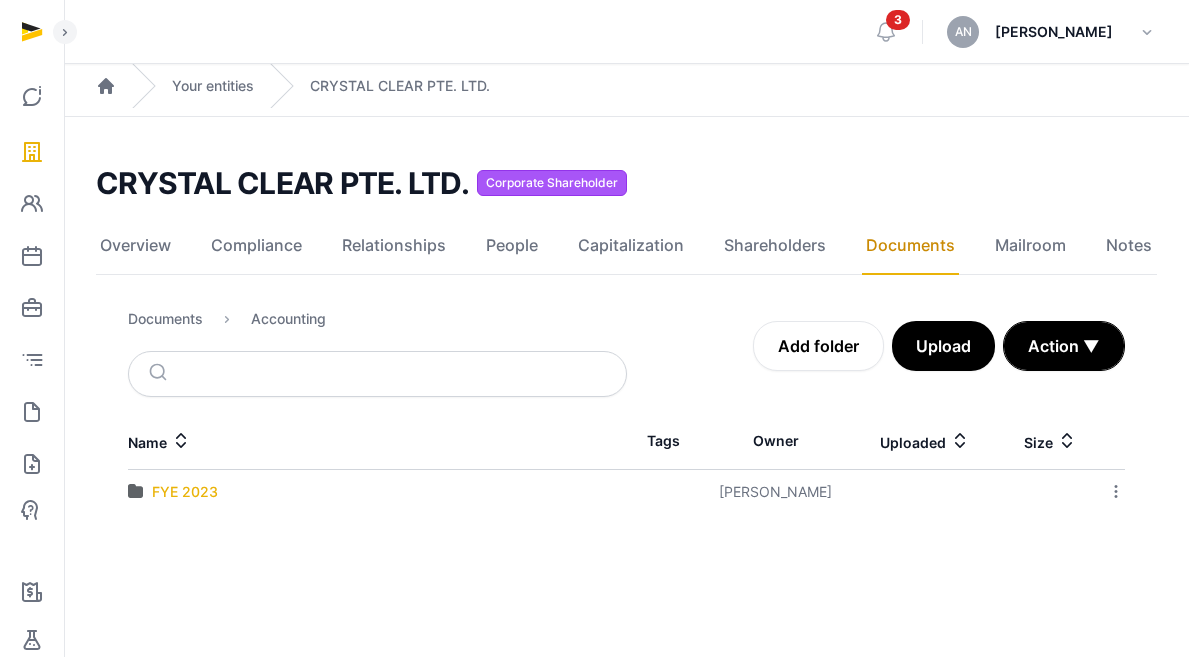 click on "FYE 2023" at bounding box center [185, 492] 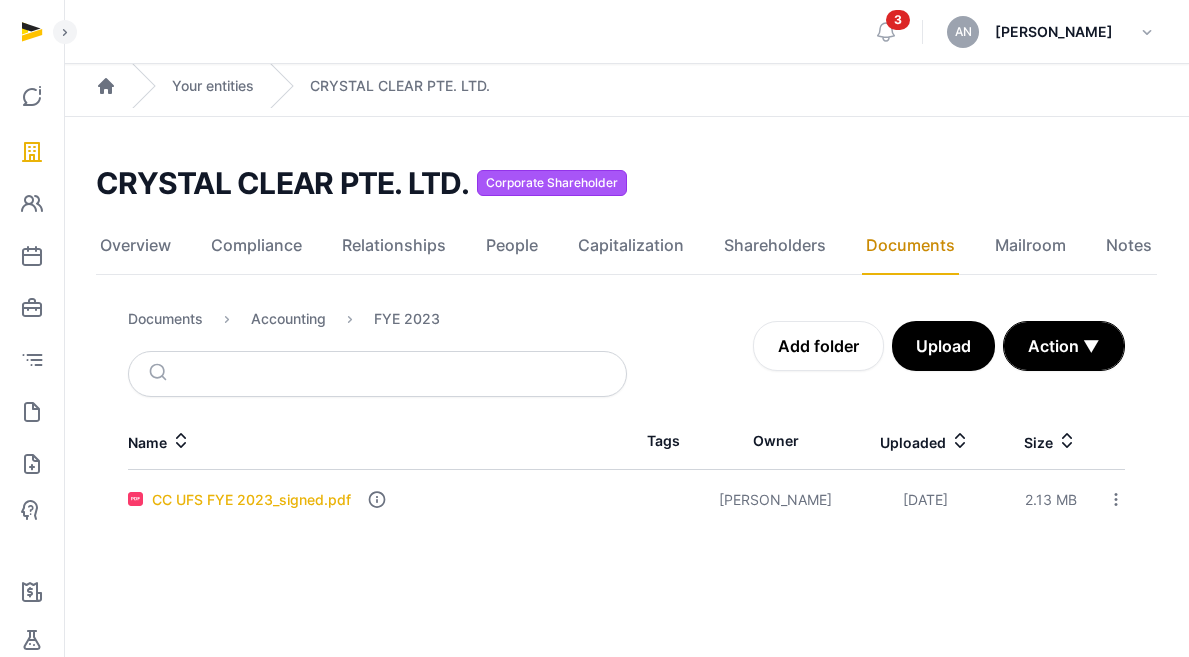 click on "CC UFS FYE 2023_signed.pdf" at bounding box center (251, 500) 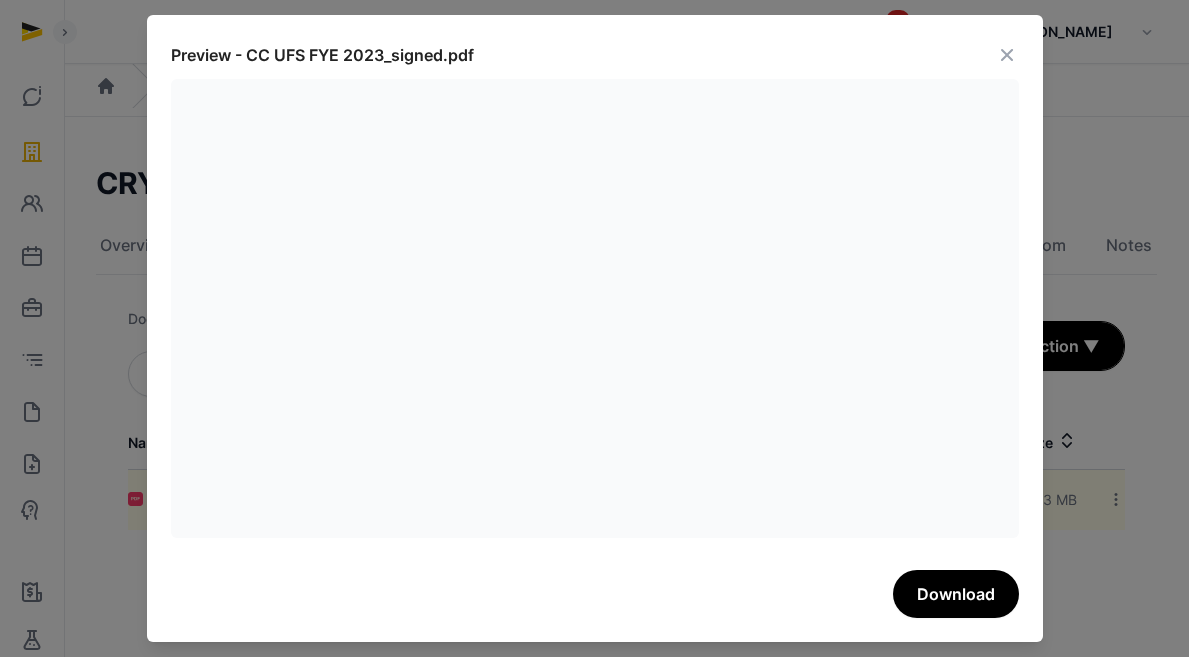 click at bounding box center (1007, 55) 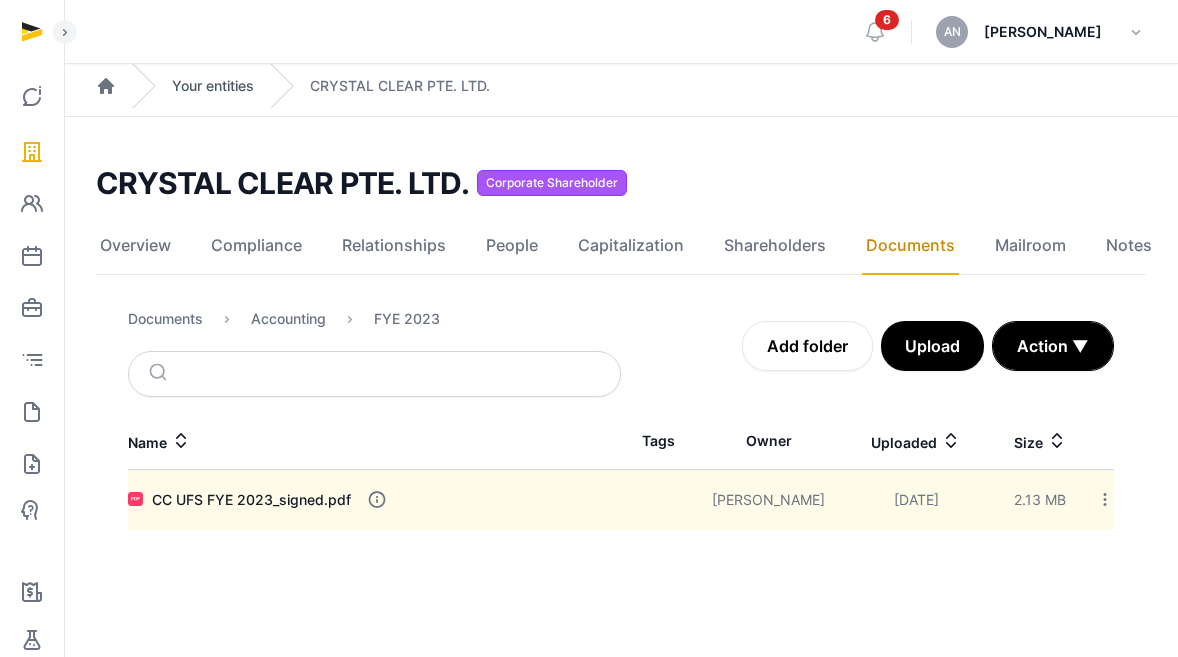 click on "Your entities" at bounding box center [213, 86] 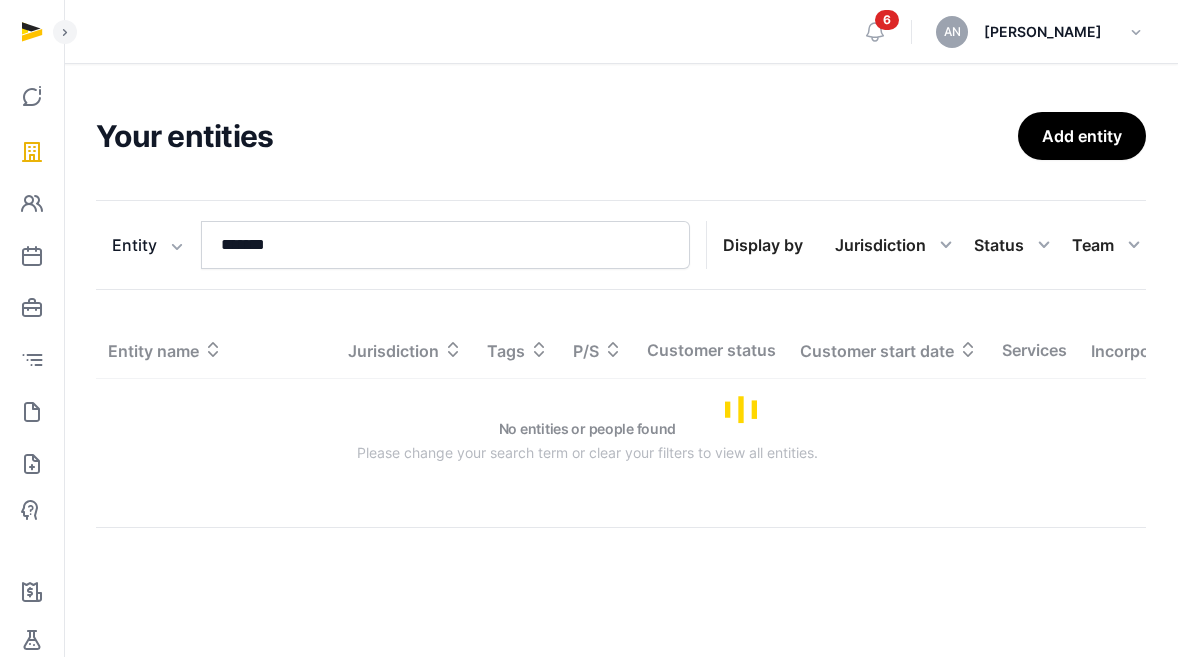 scroll, scrollTop: 0, scrollLeft: 0, axis: both 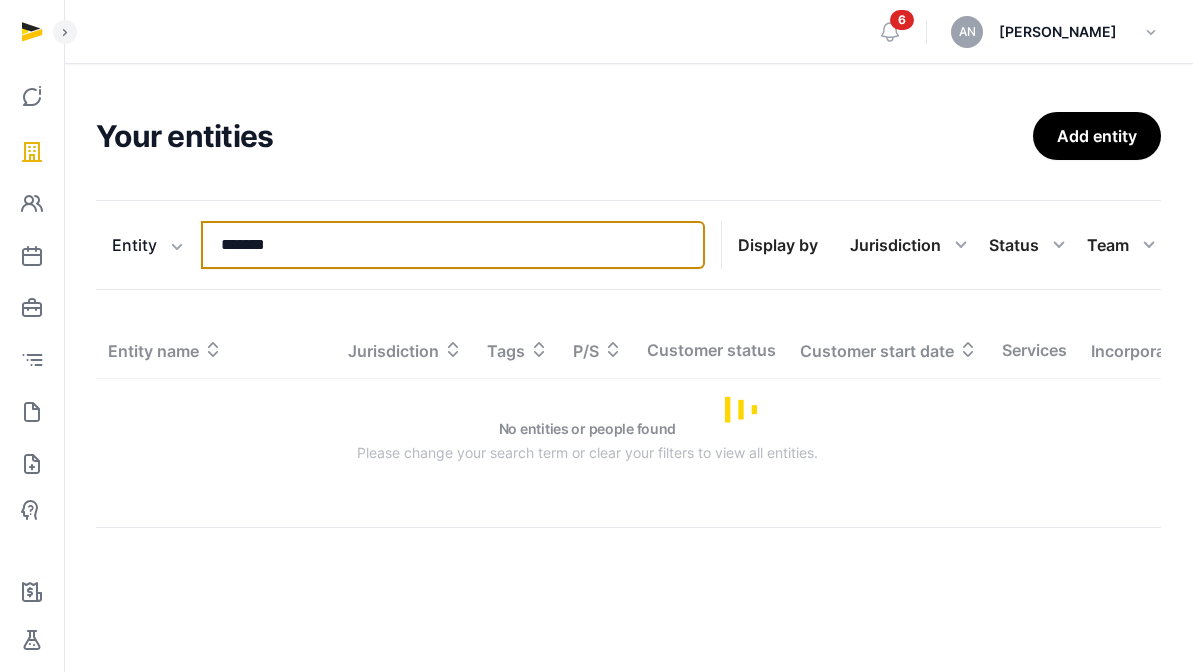 click on "*******" at bounding box center (453, 245) 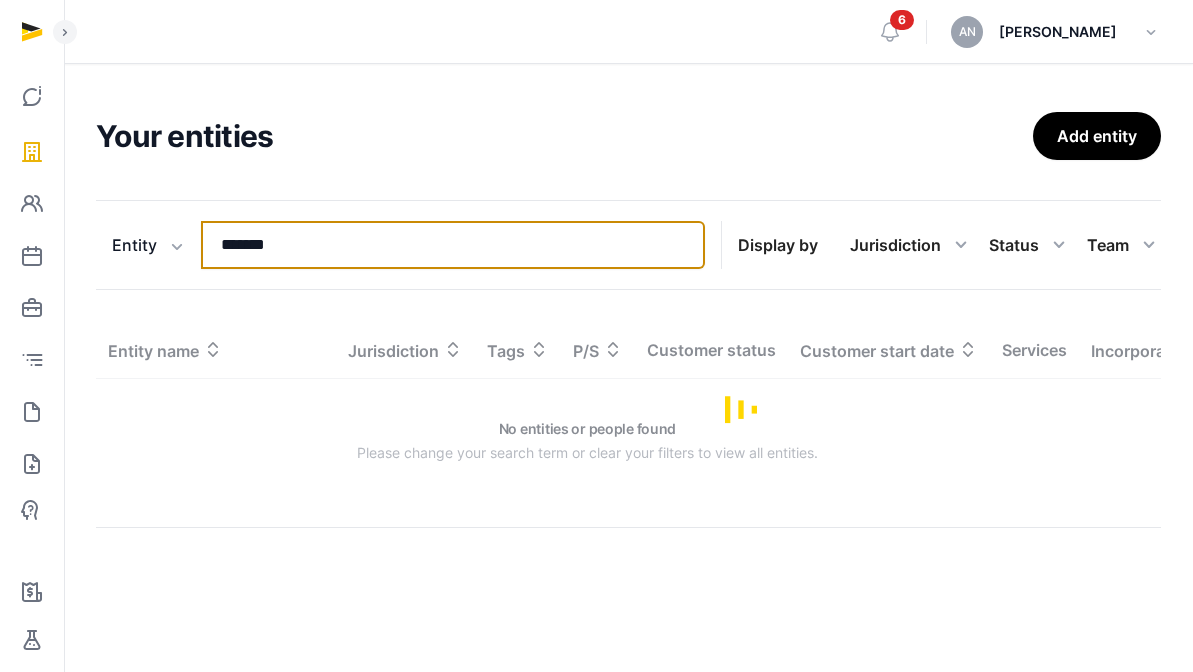 click on "*******" at bounding box center [453, 245] 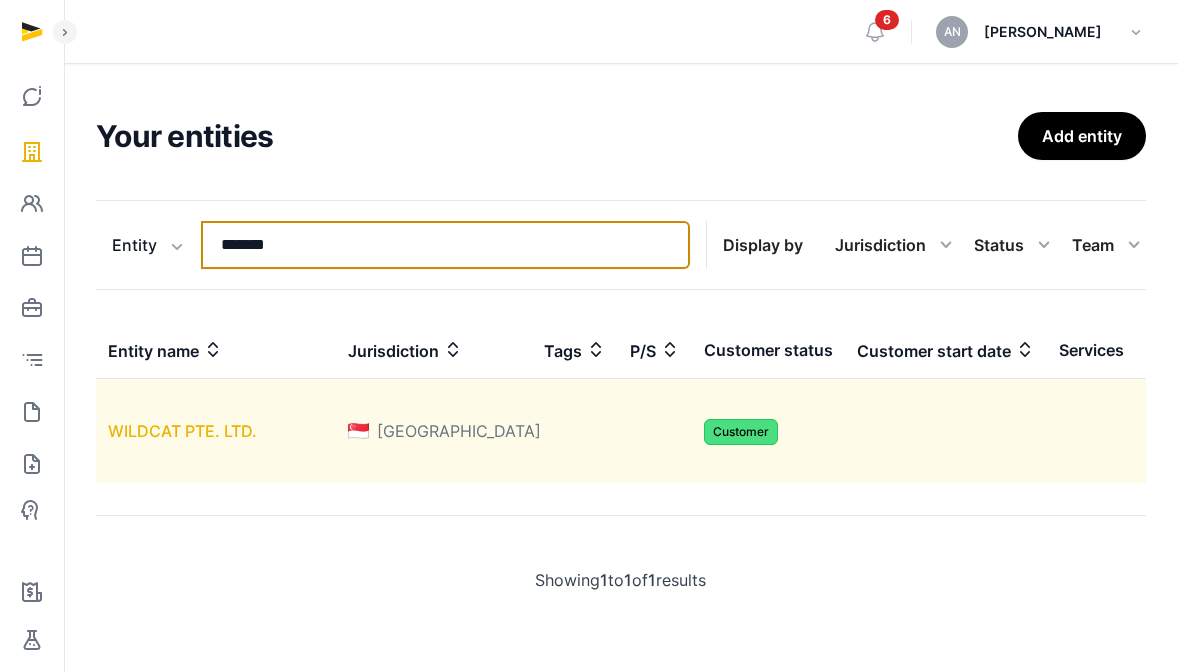 type on "*******" 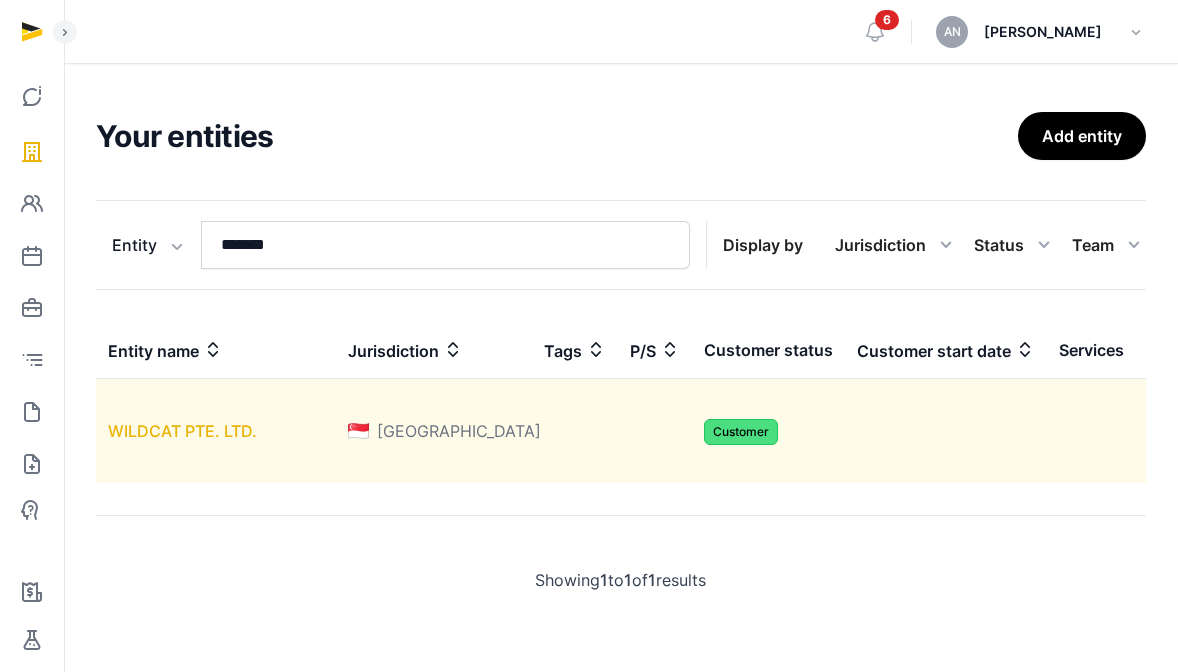 click on "WILDCAT PTE. LTD." at bounding box center (182, 431) 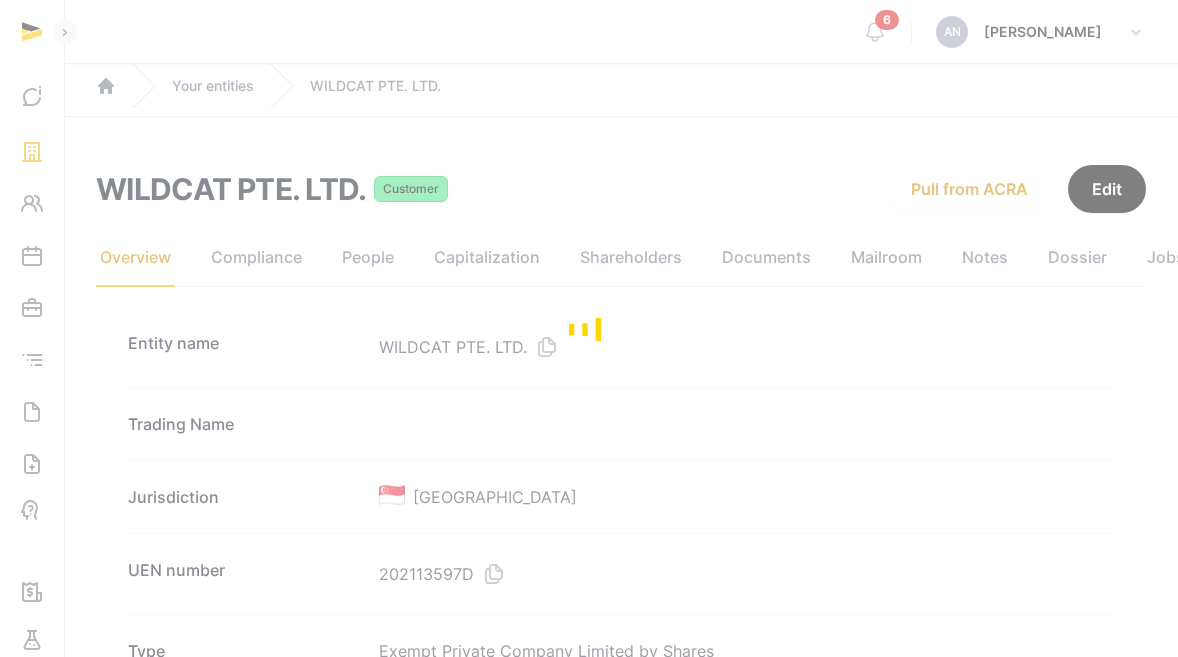 click at bounding box center (589, 328) 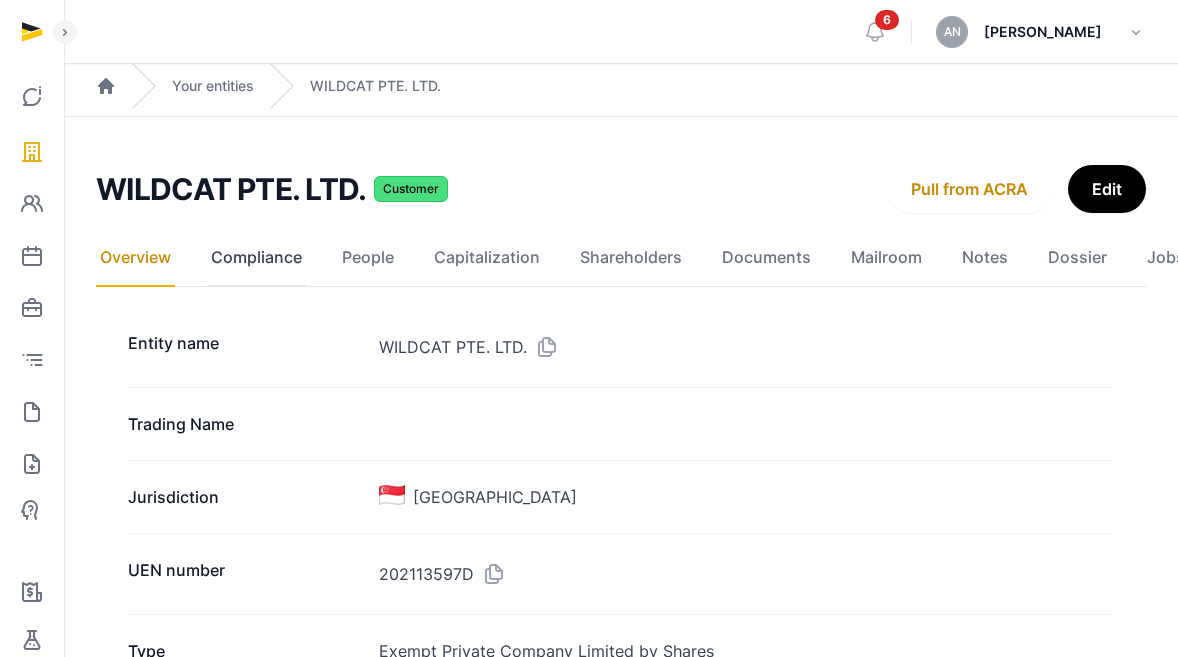click on "Compliance" 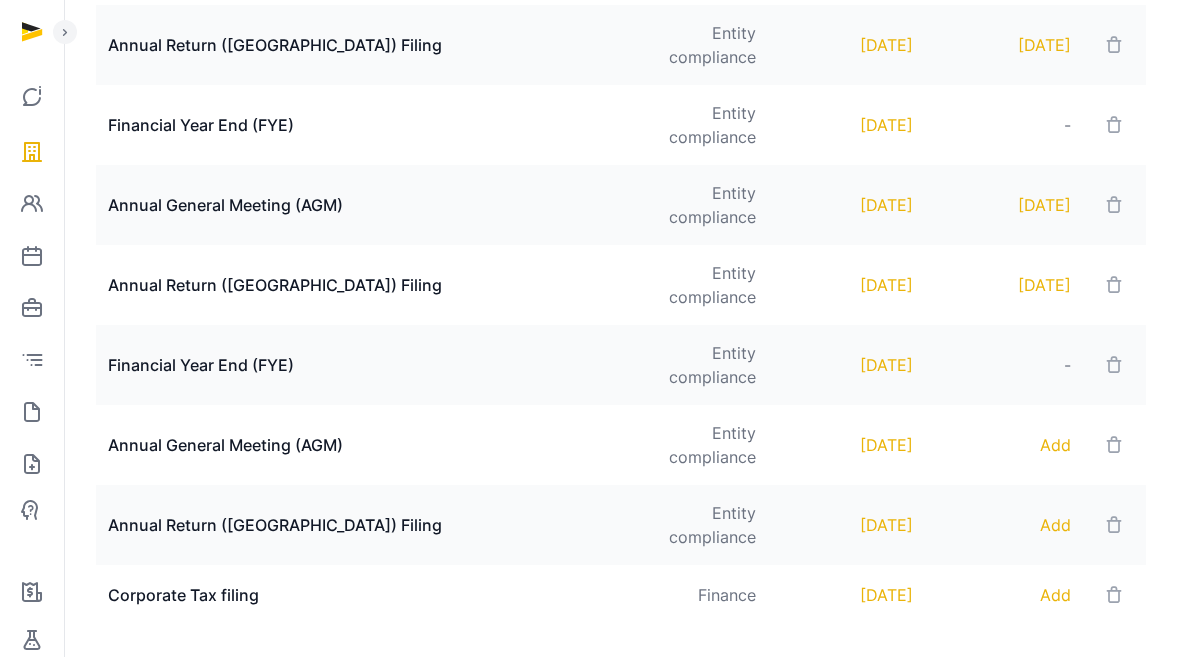 scroll, scrollTop: 603, scrollLeft: 0, axis: vertical 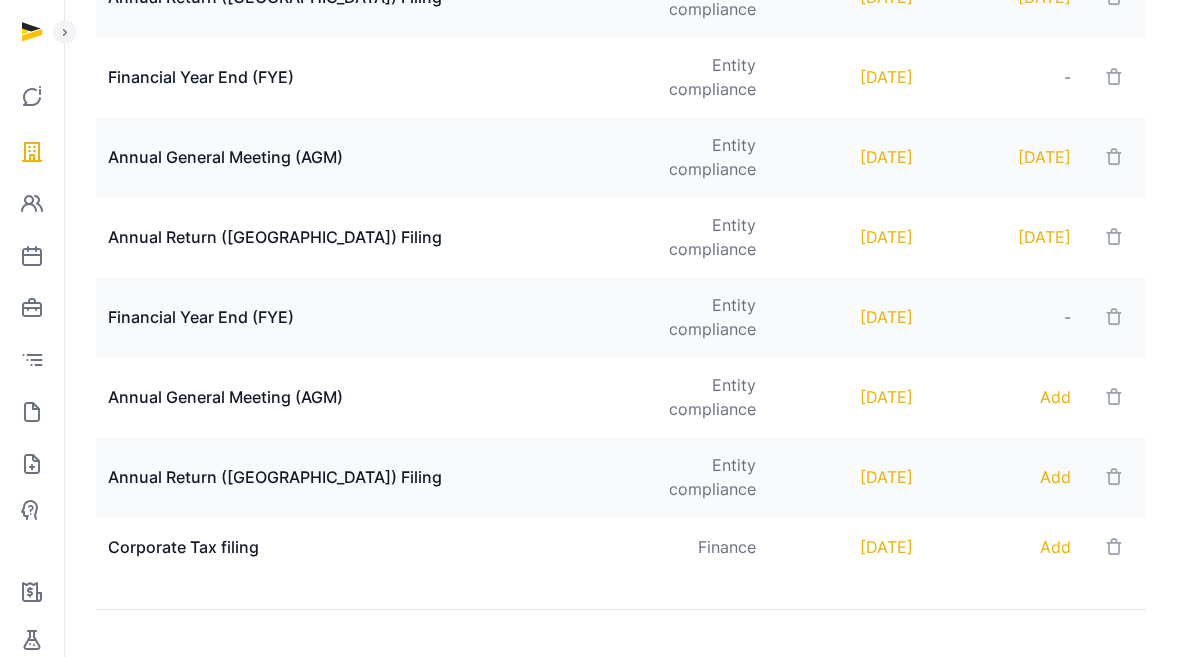 drag, startPoint x: 104, startPoint y: 315, endPoint x: 903, endPoint y: 536, distance: 829.0006 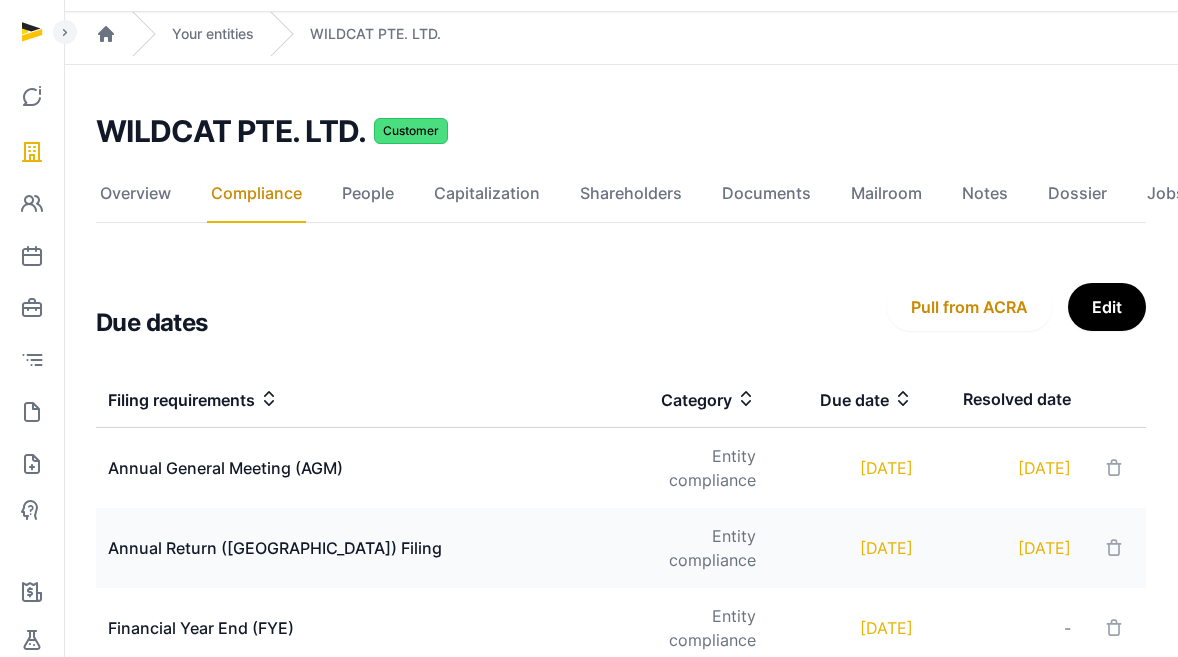 scroll, scrollTop: 0, scrollLeft: 0, axis: both 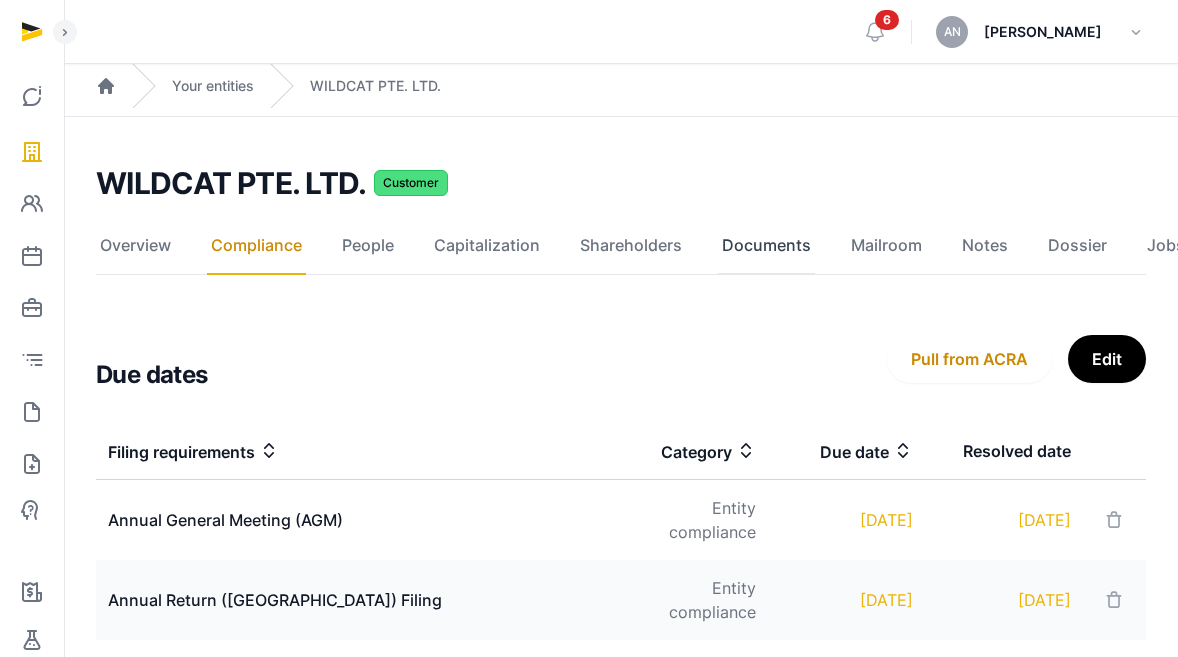 click on "Documents" 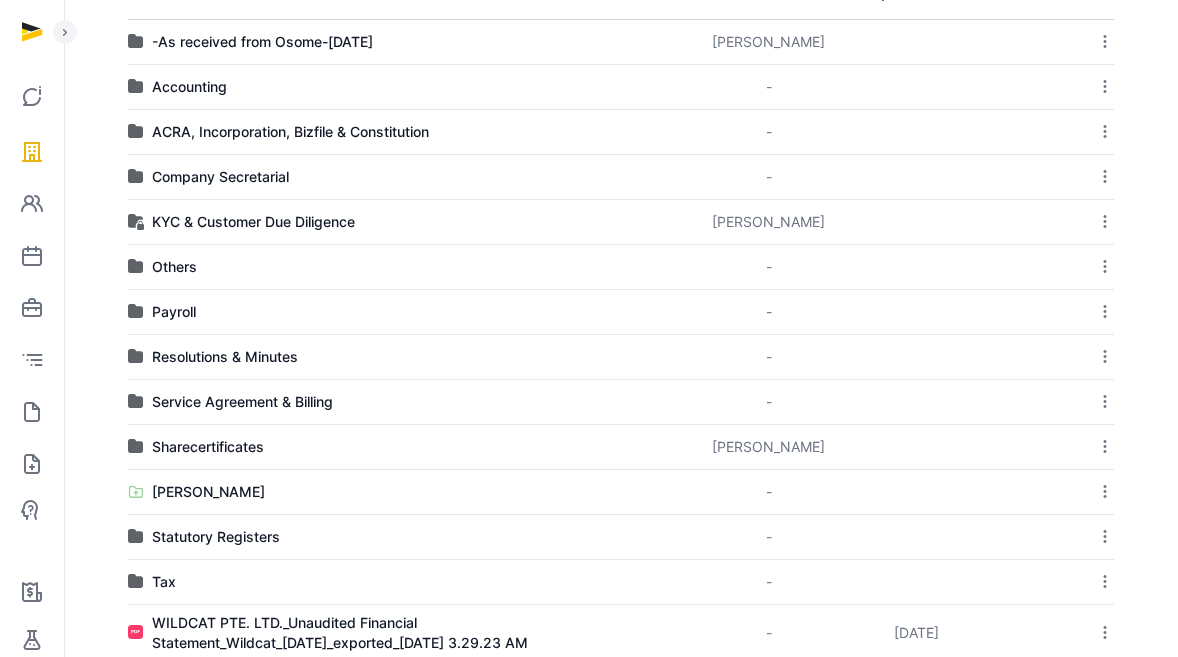 scroll, scrollTop: 454, scrollLeft: 0, axis: vertical 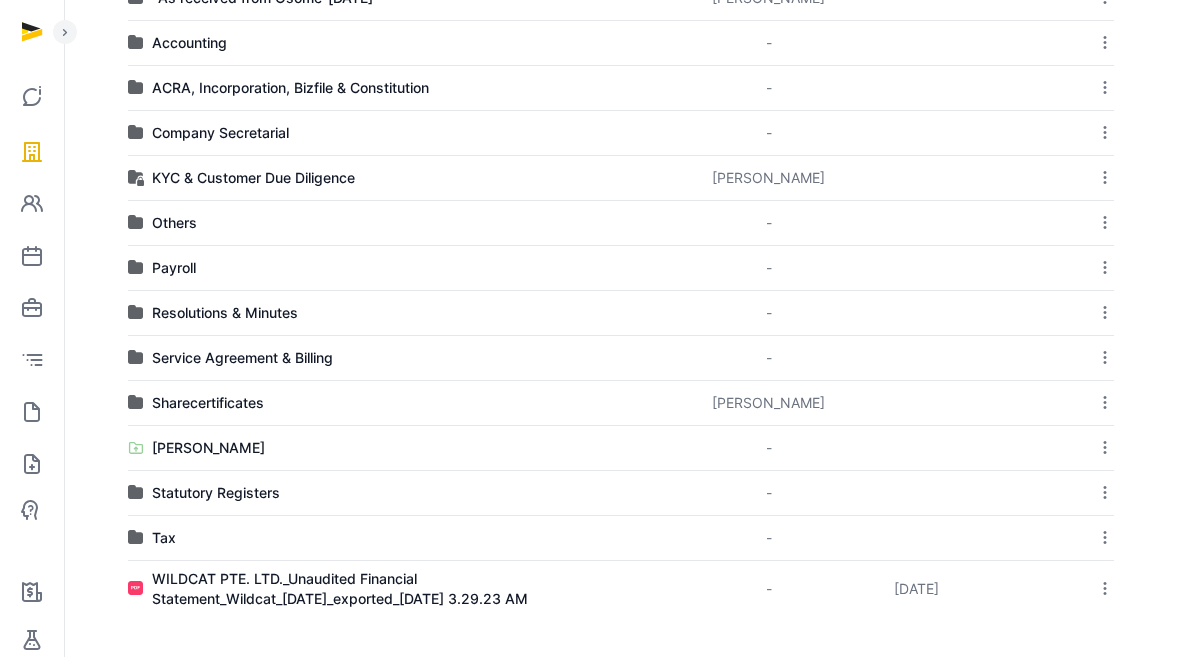 click 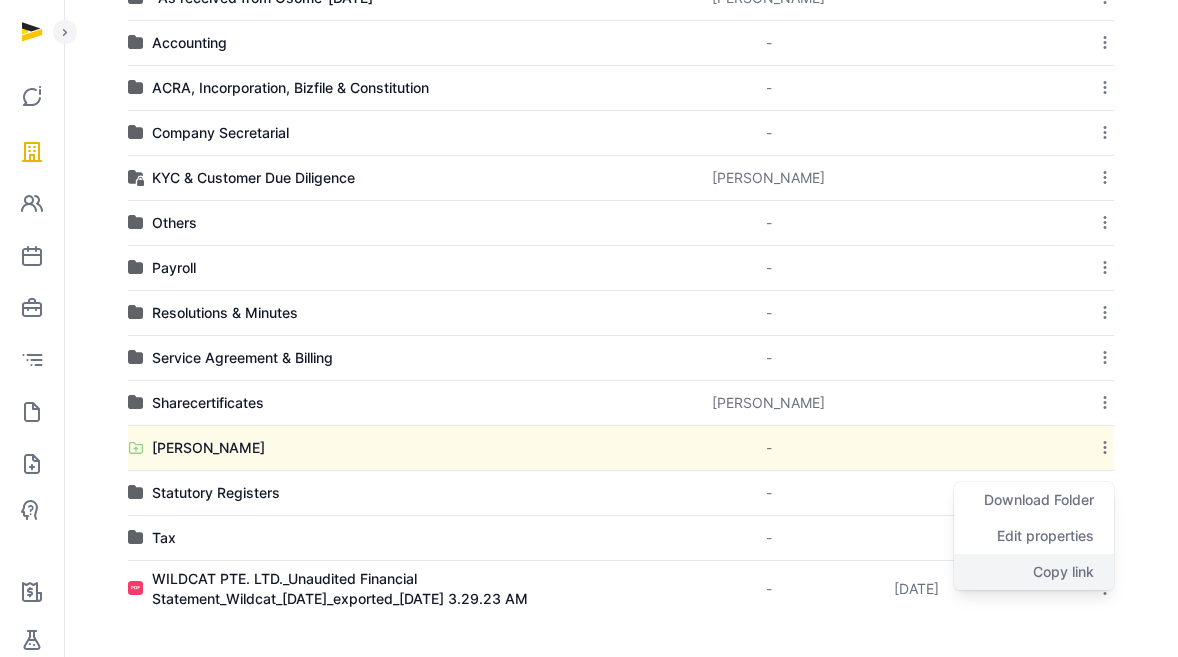 click on "Copy link" 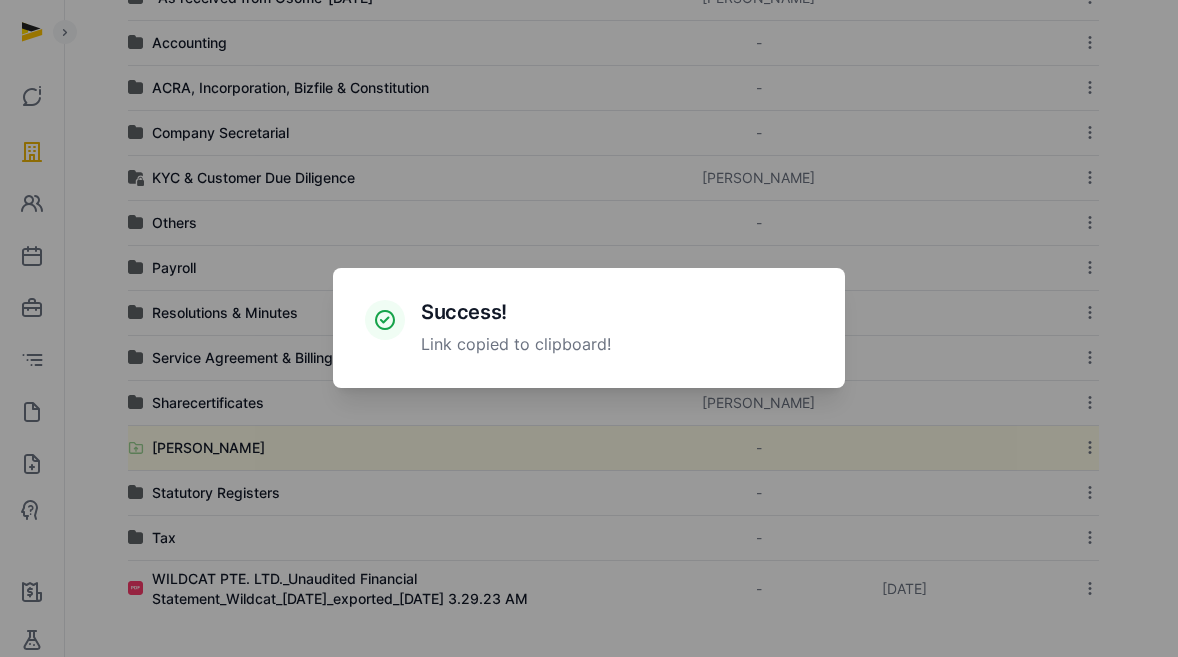 scroll, scrollTop: 439, scrollLeft: 0, axis: vertical 